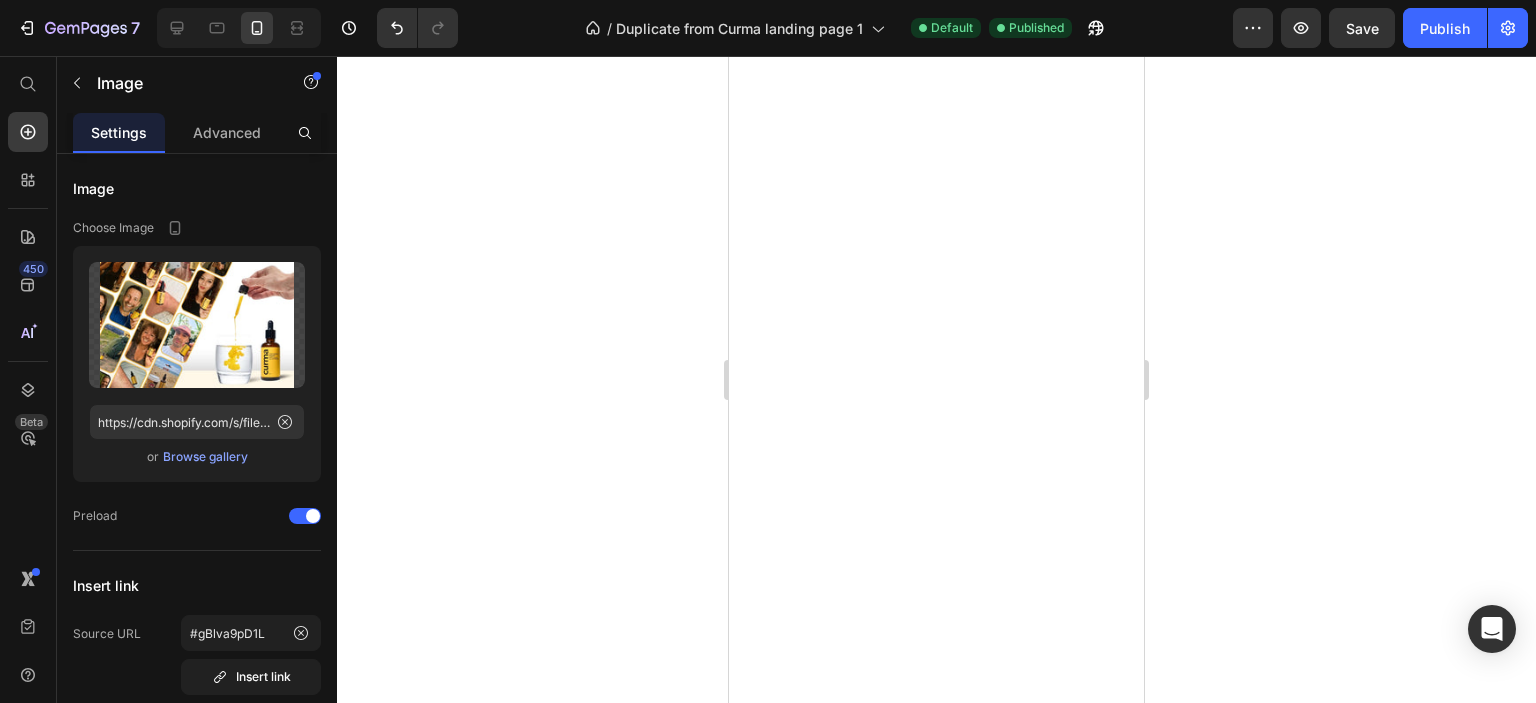 scroll, scrollTop: 0, scrollLeft: 0, axis: both 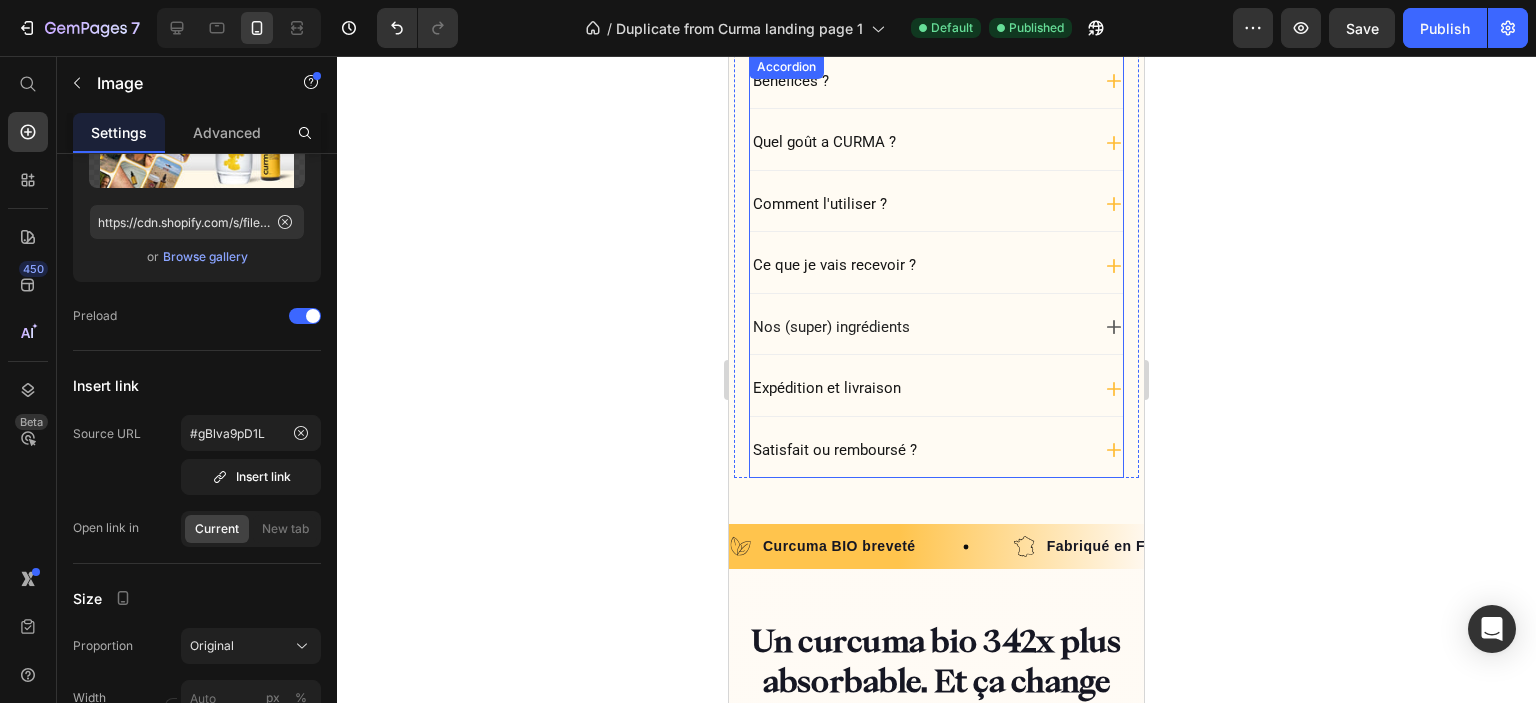 click on "Nos (super) ingrédients" at bounding box center (919, 328) 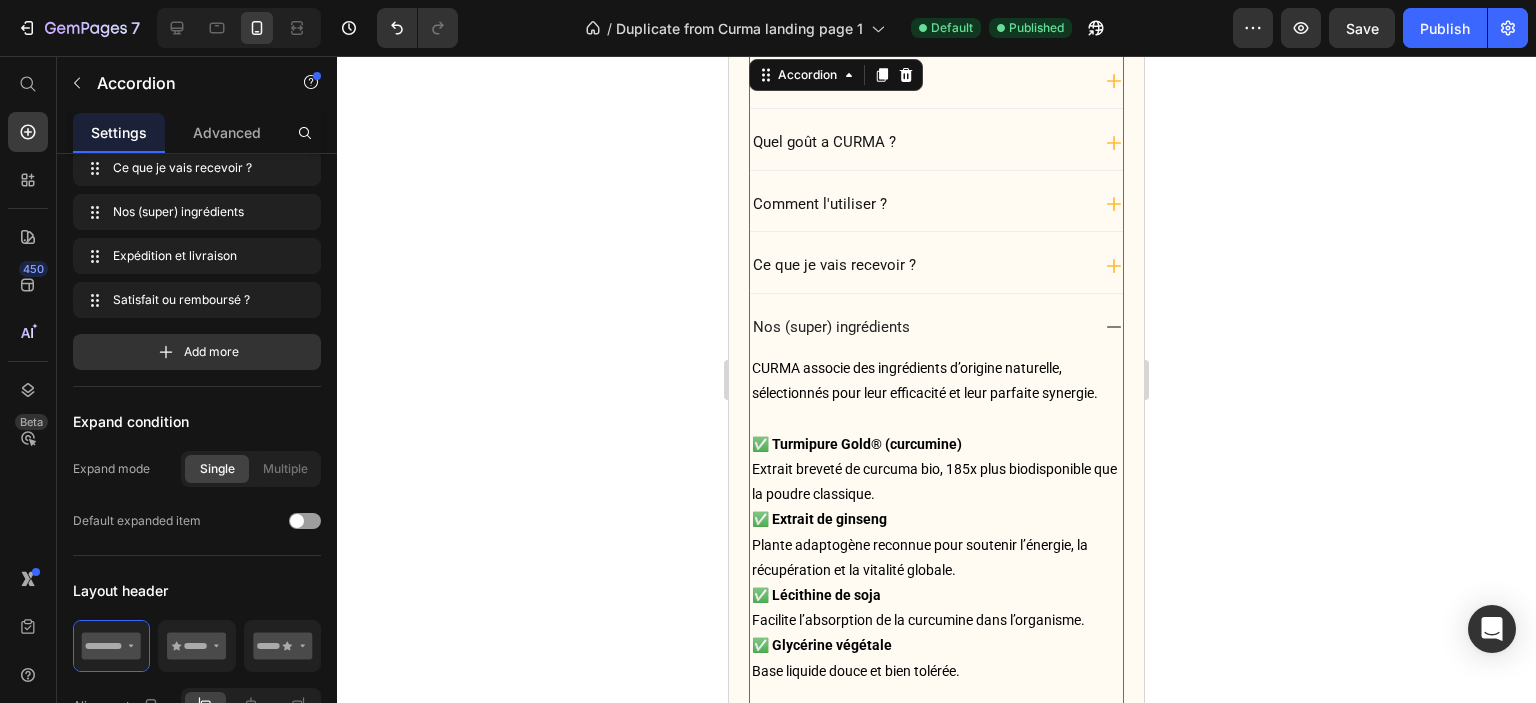 scroll, scrollTop: 0, scrollLeft: 0, axis: both 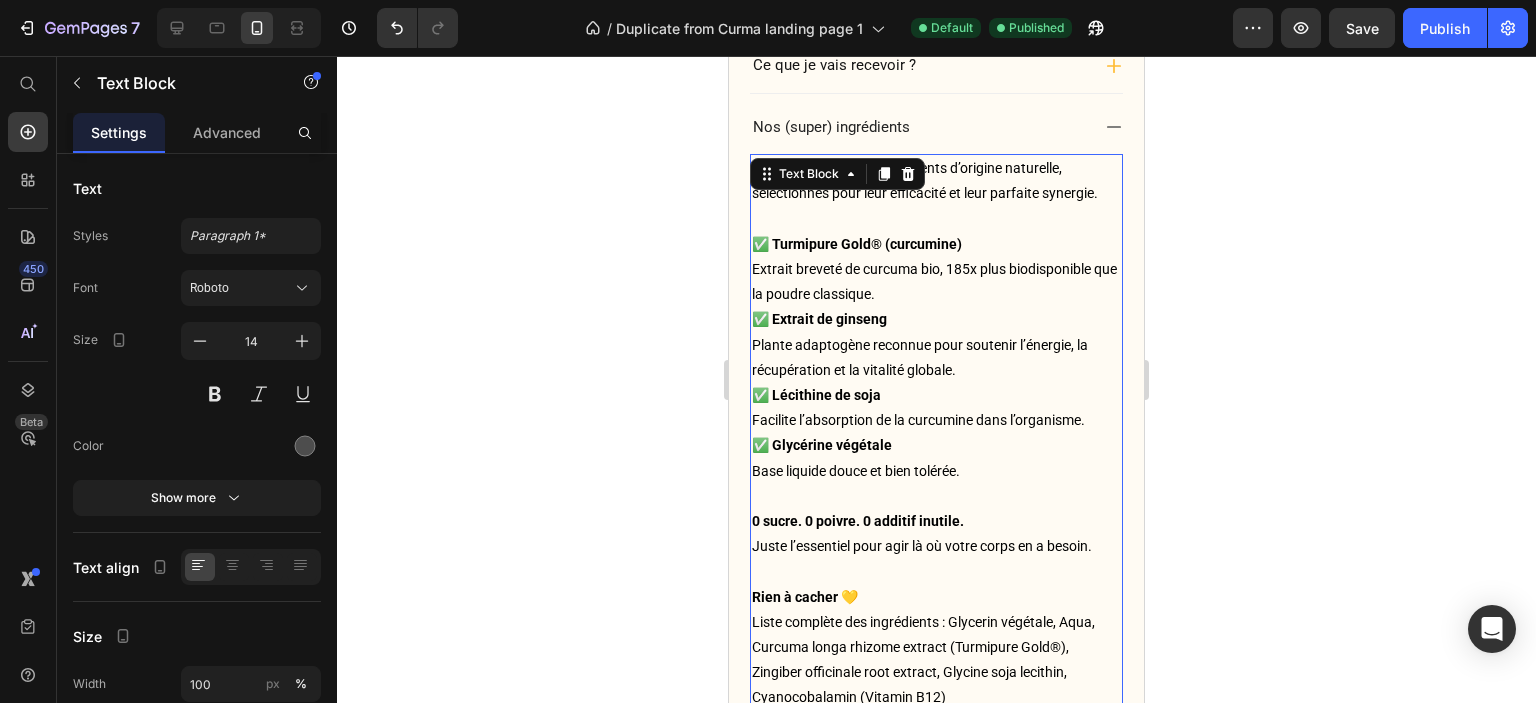 click at bounding box center [936, 219] 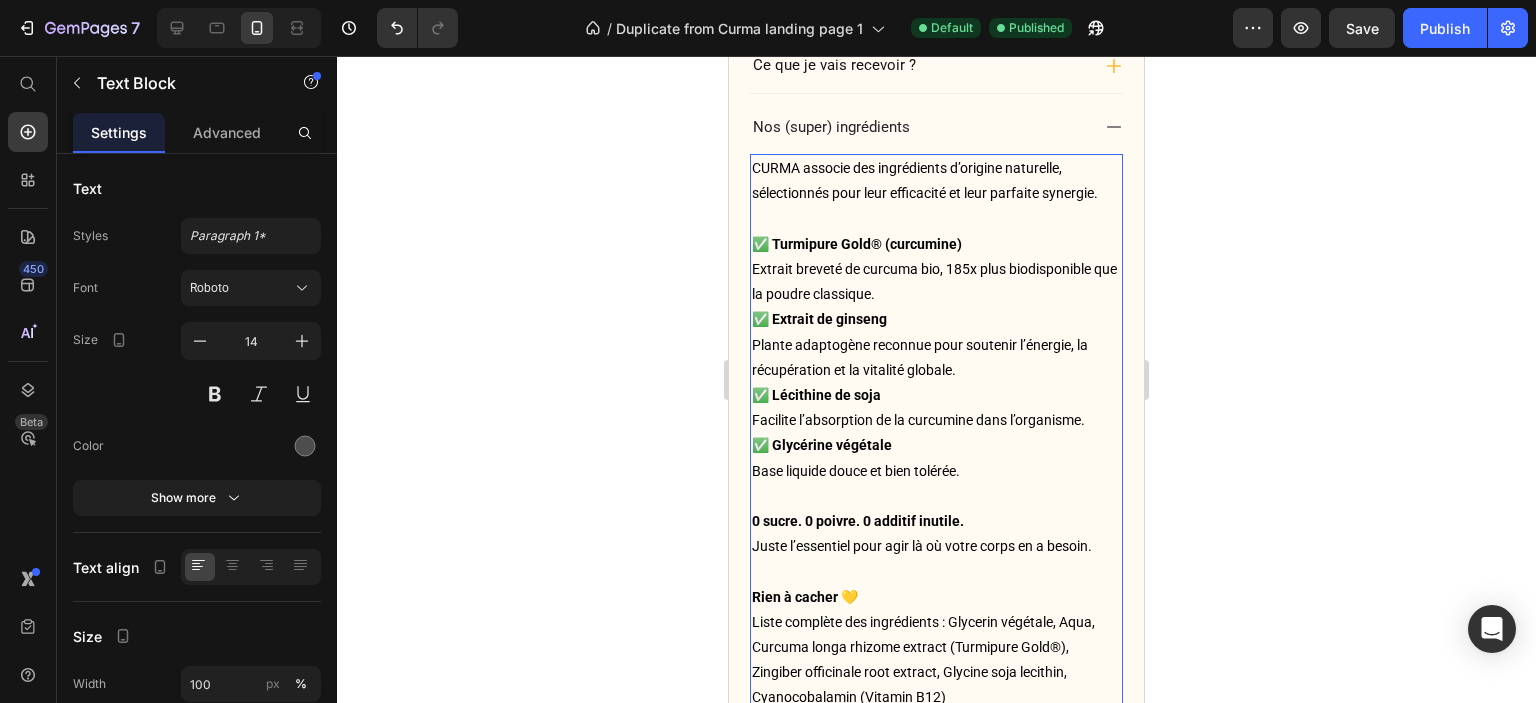 click on "CURMA associe des ingrédients d’origine naturelle, sélectionnés pour leur efficacité et leur parfaite synergie." at bounding box center [936, 181] 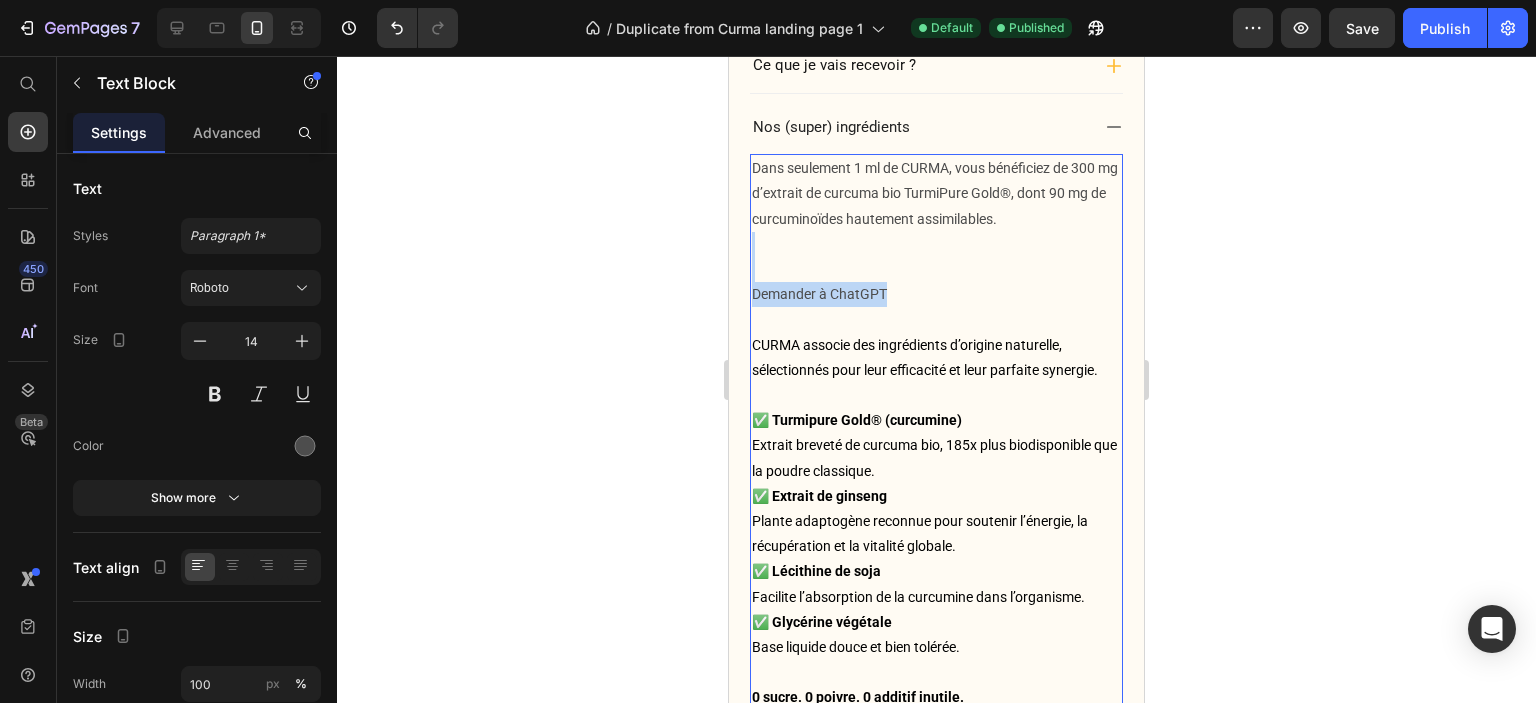 drag, startPoint x: 895, startPoint y: 343, endPoint x: 756, endPoint y: 300, distance: 145.49915 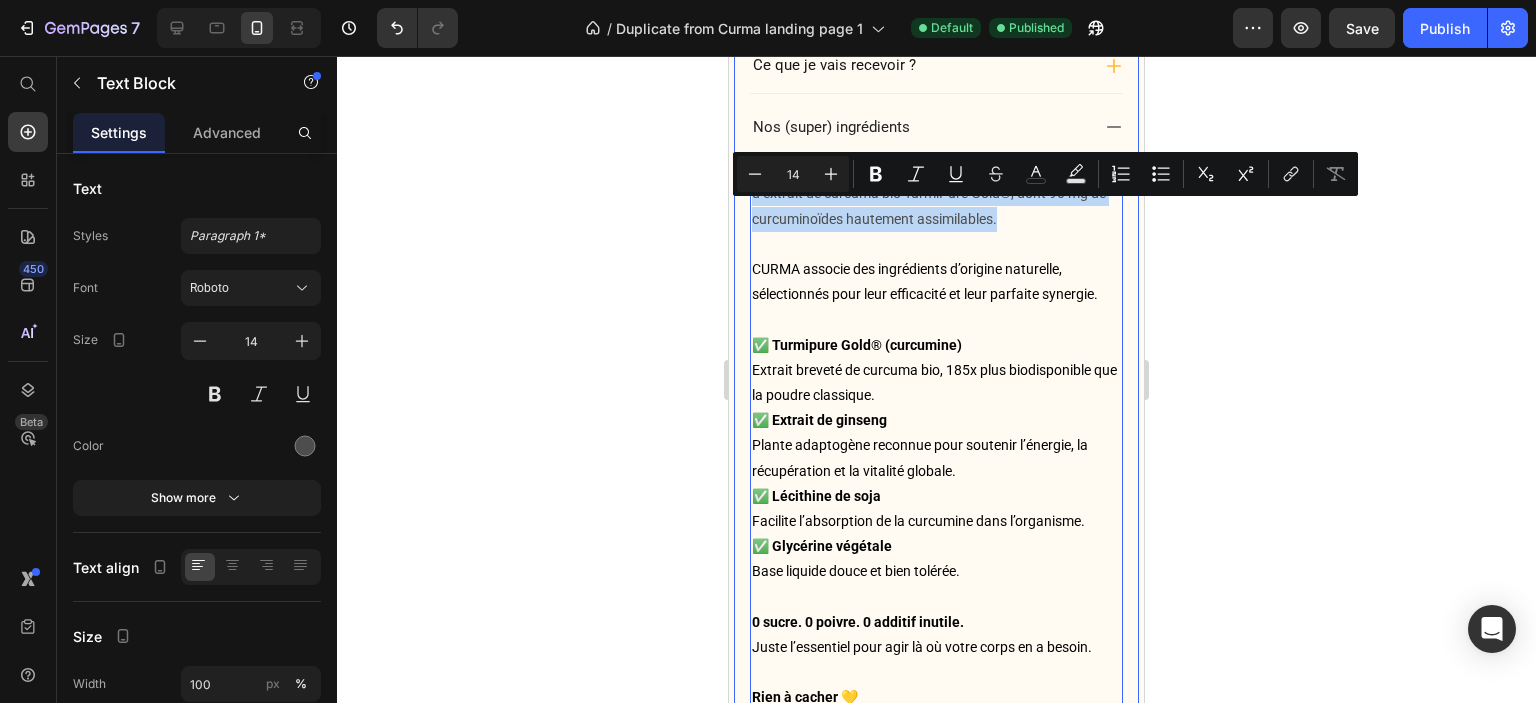 drag, startPoint x: 1048, startPoint y: 268, endPoint x: 741, endPoint y: 206, distance: 313.19803 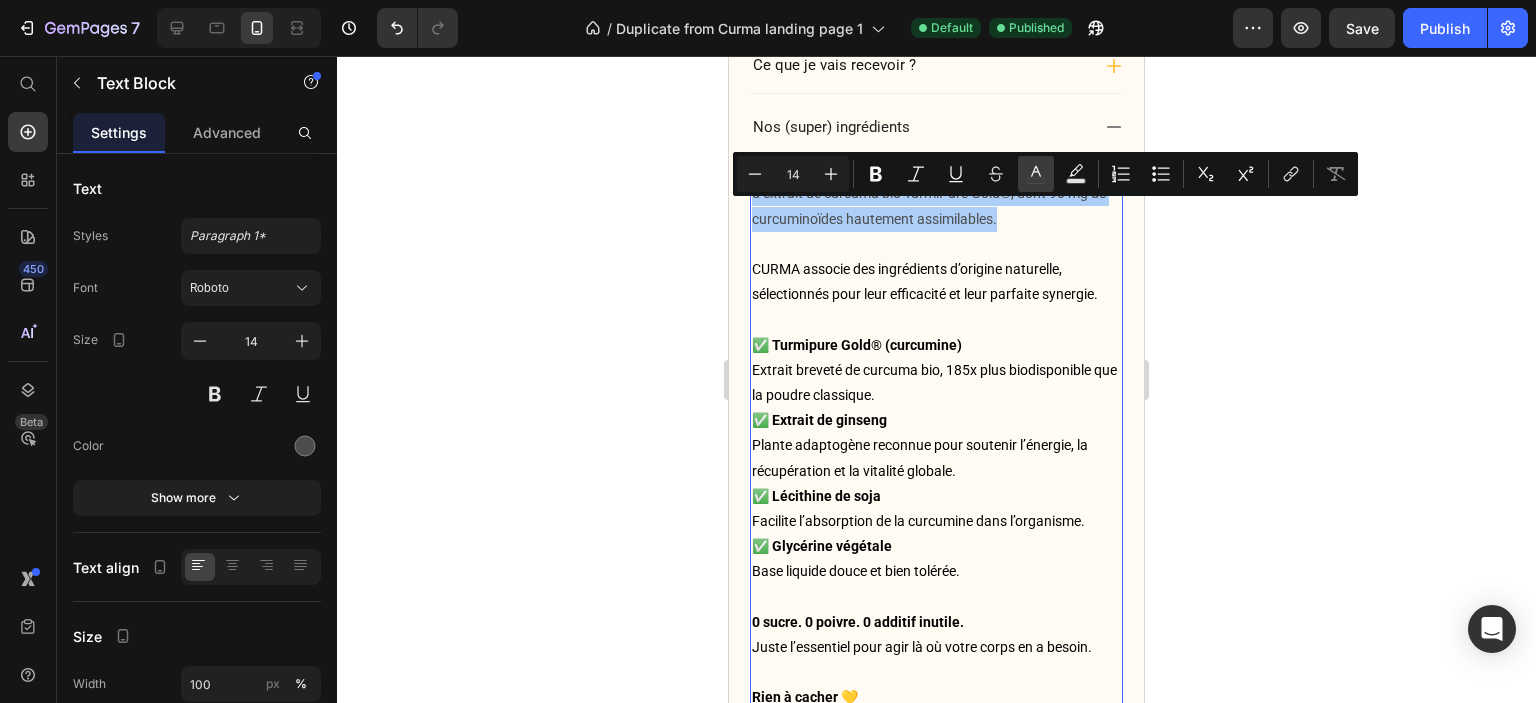 click 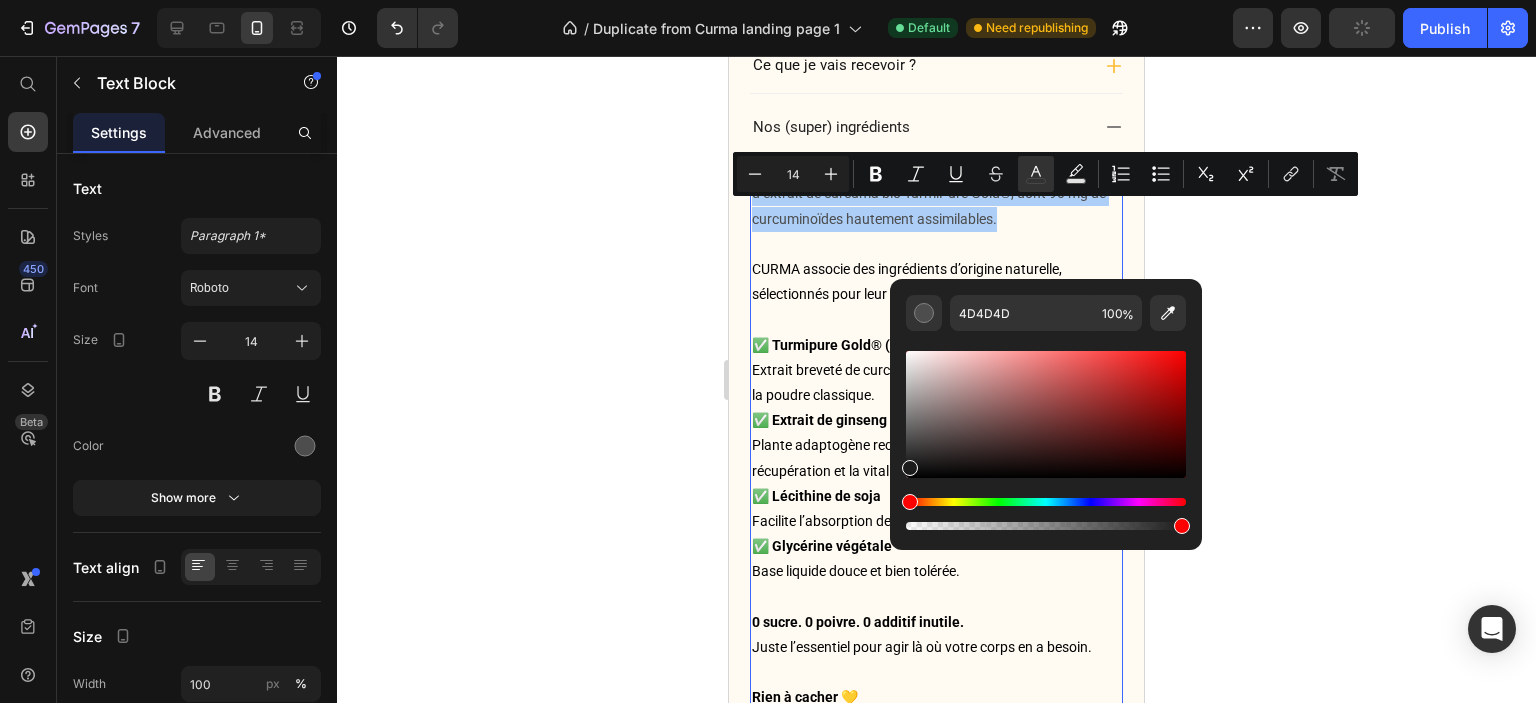 drag, startPoint x: 1633, startPoint y: 503, endPoint x: 839, endPoint y: 421, distance: 798.223 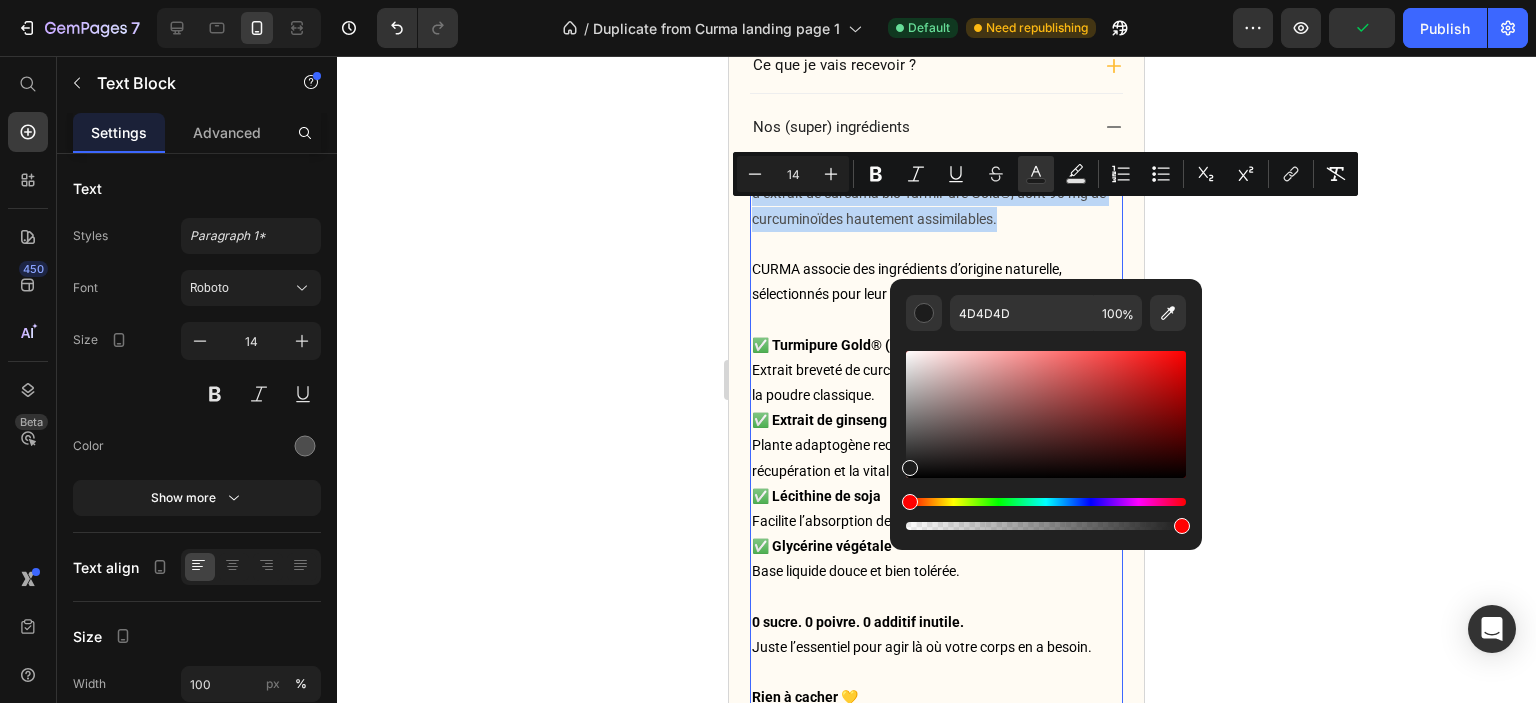 type on "1C1C1C" 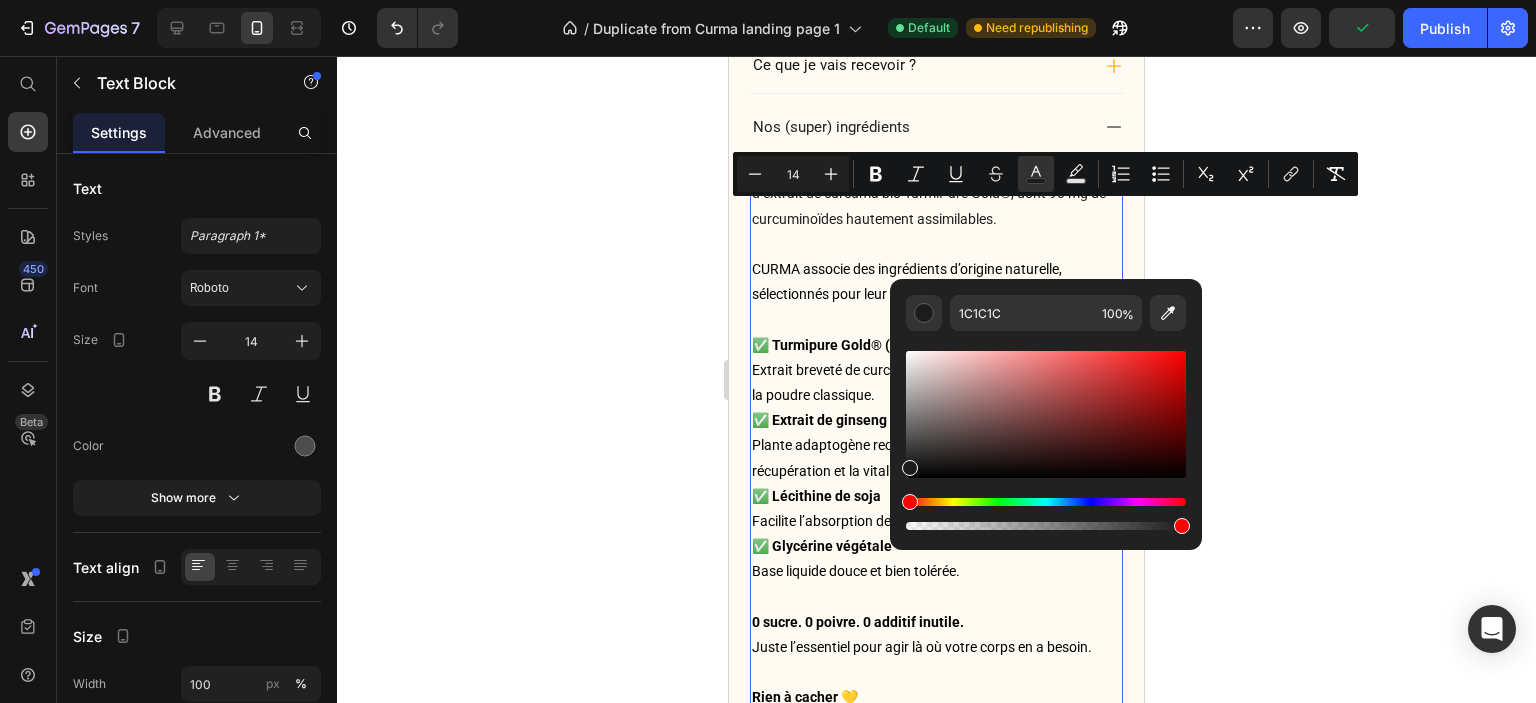 click on "CURMA associe des ingrédients d’origine naturelle, sélectionnés pour leur efficacité et leur parfaite synergie." at bounding box center (925, 281) 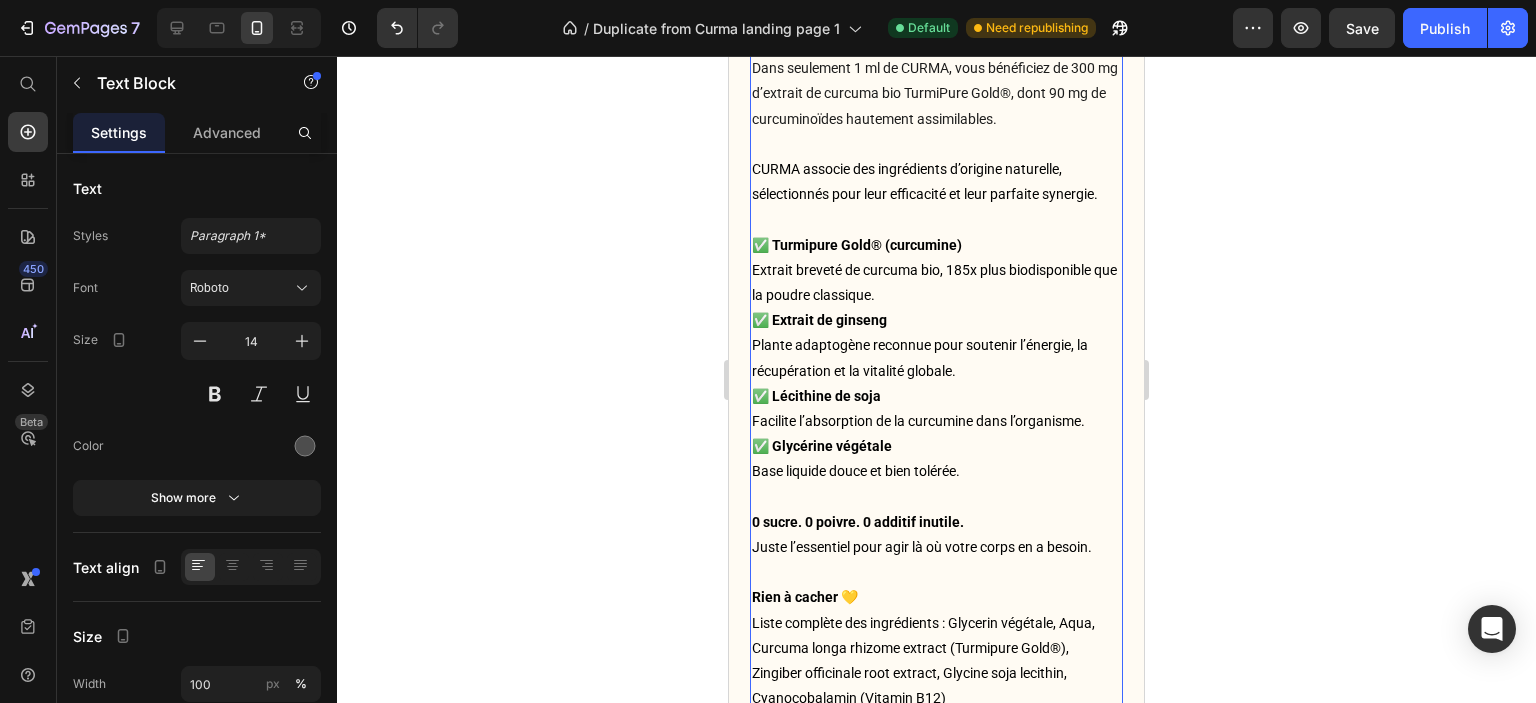 scroll, scrollTop: 7500, scrollLeft: 0, axis: vertical 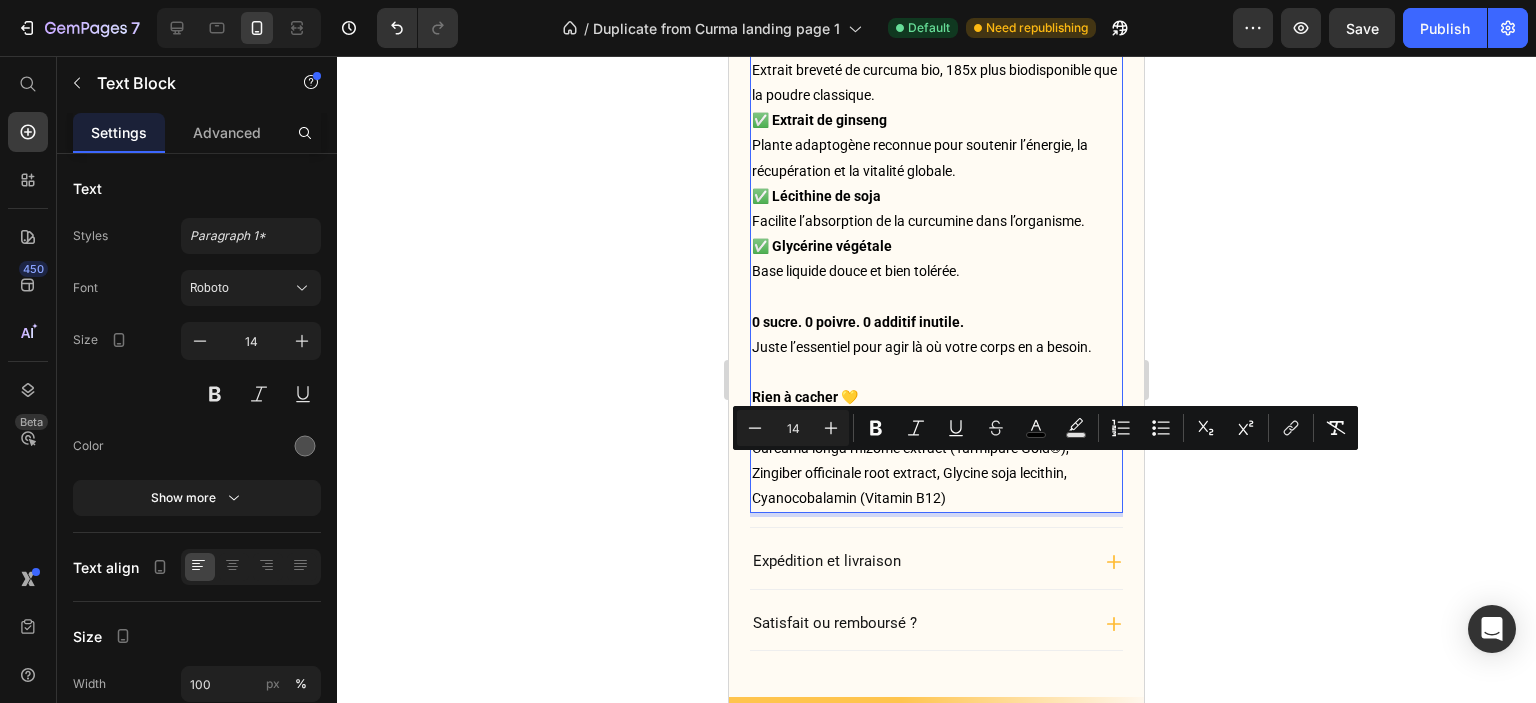 drag, startPoint x: 975, startPoint y: 548, endPoint x: 719, endPoint y: 466, distance: 268.8122 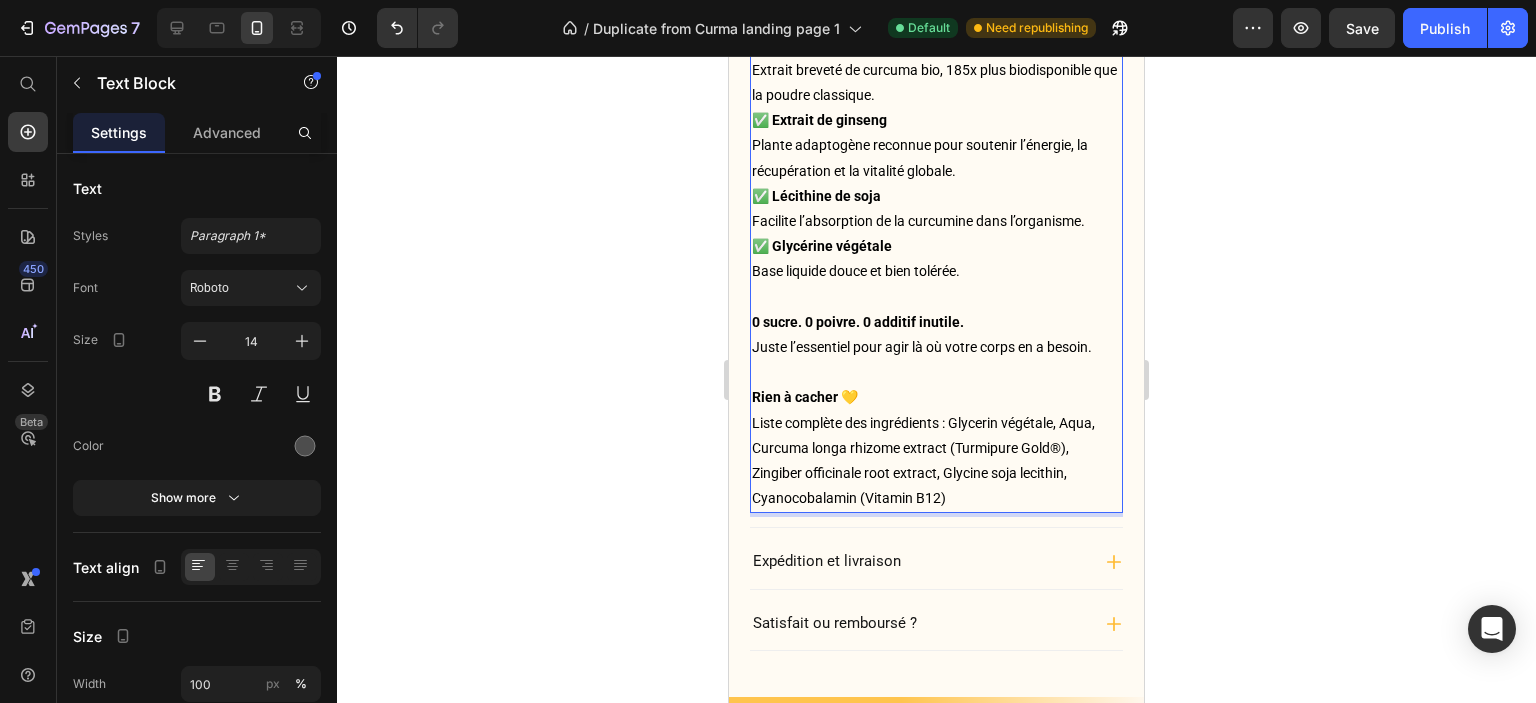 click on "Liste complète des ingrédients : Glycerin végétale, Aqua, Curcuma longa rhizome extract (Turmipure Gold®), Zingiber officinale root extract, Glycine soja lecithin, Cyanocobalamin (Vitamin B12)" at bounding box center (923, 461) 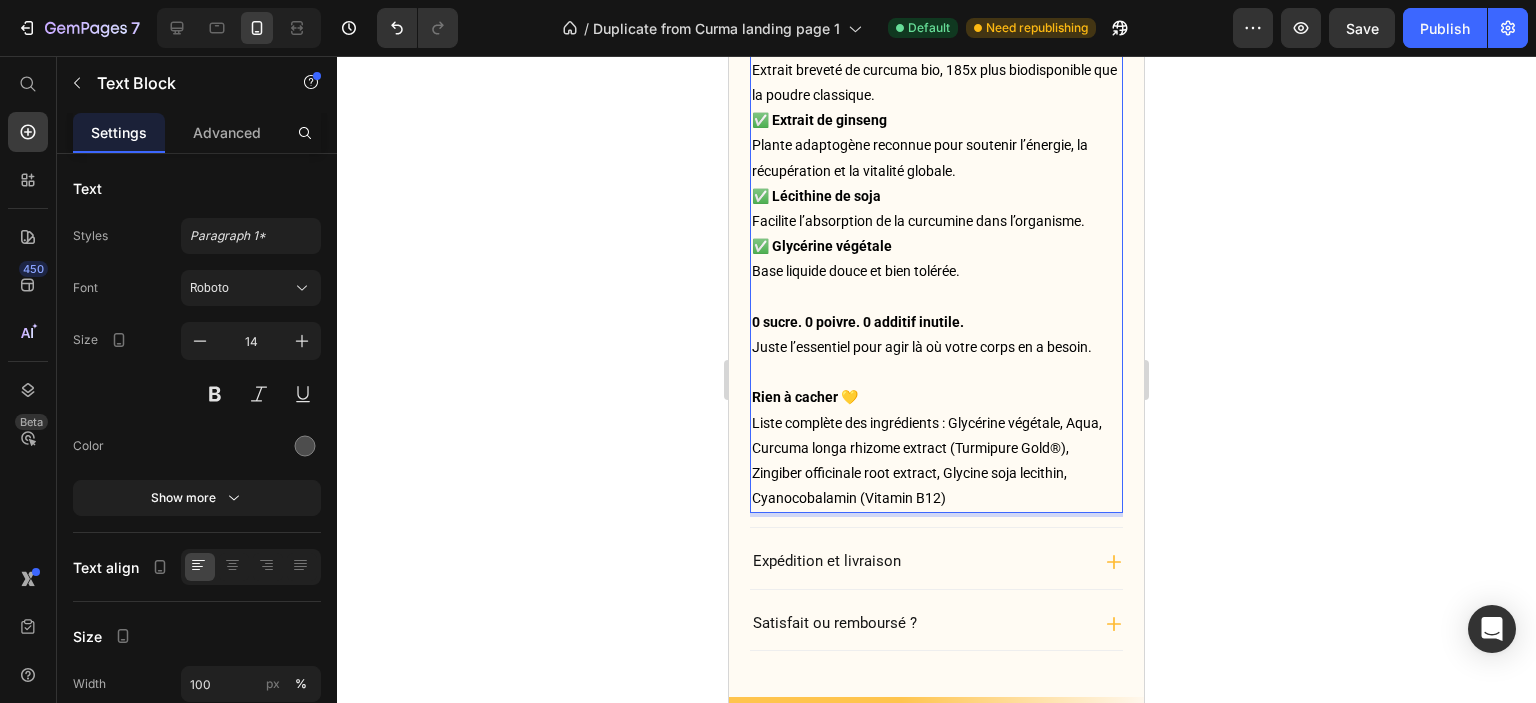 click on "Liste complète des ingrédients : Glycérine végétale, Aqua, Curcuma longa rhizome extract (Turmipure Gold®), Zingiber officinale root extract, Glycine soja lecithin, Cyanocobalamin (Vitamin B12)" at bounding box center [927, 461] 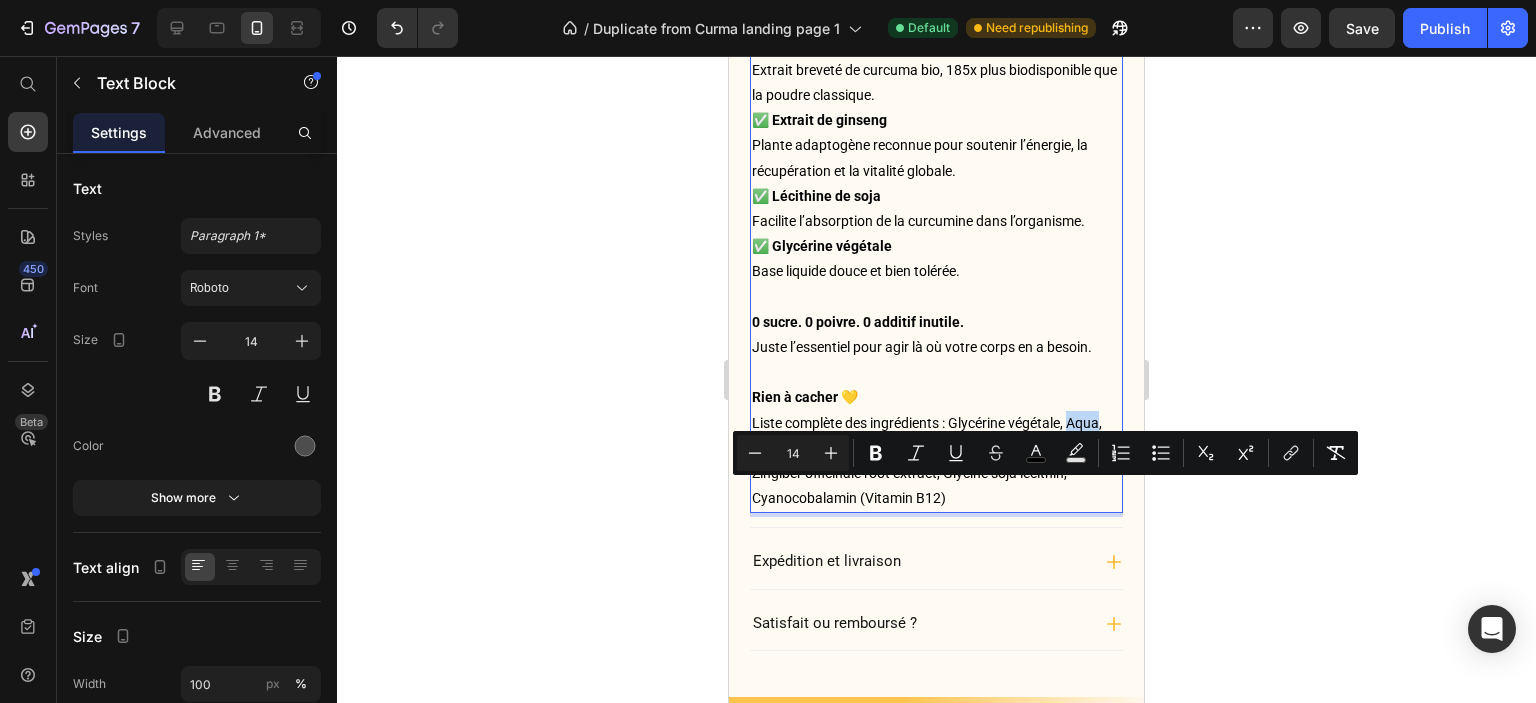 drag, startPoint x: 782, startPoint y: 495, endPoint x: 755, endPoint y: 495, distance: 27 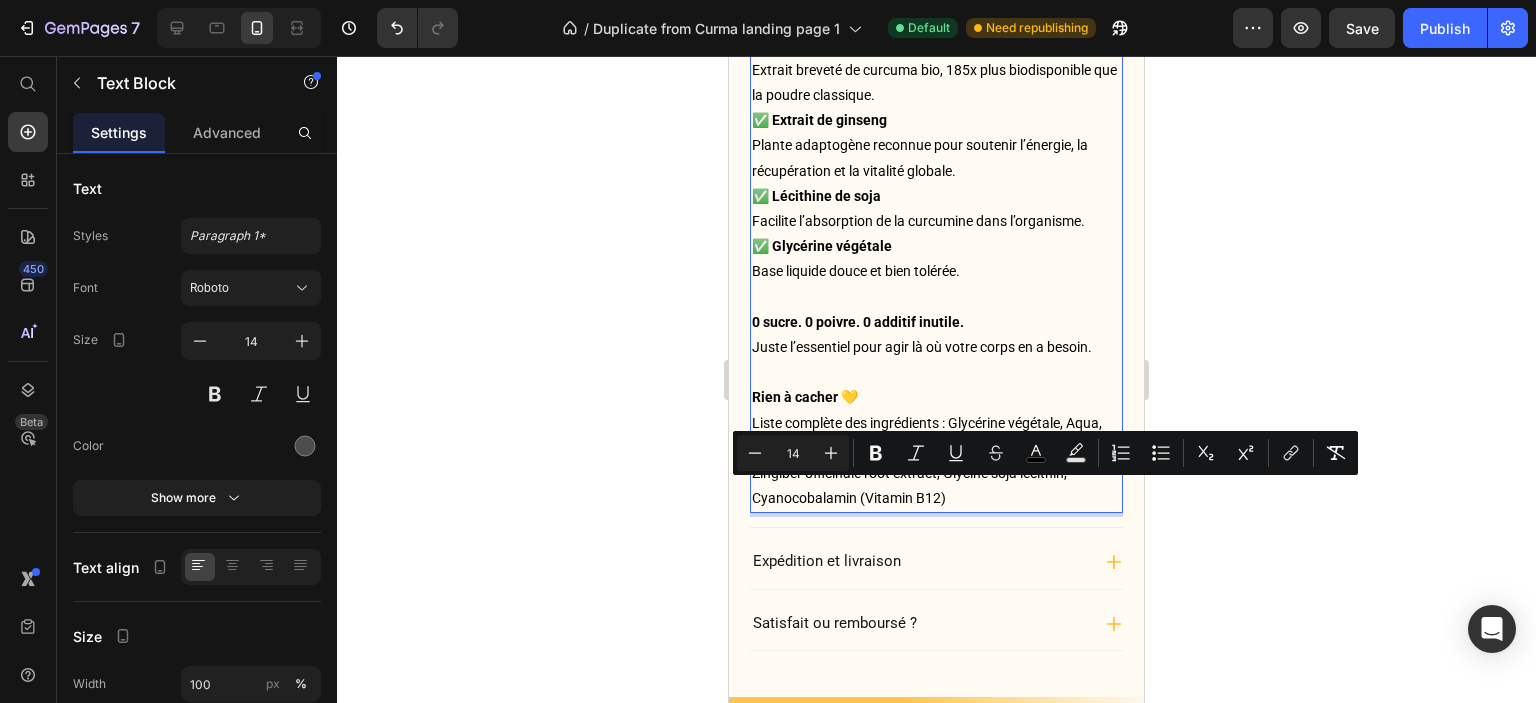 click on "Liste complète des ingrédients : Glycérine végétale, Aqua, Curcuma longa rhizome extract (Turmipure Gold®), Zingiber officinale root extract, Glycine soja lecithin, Cyanocobalamin (Vitamin B12)" at bounding box center [936, 461] 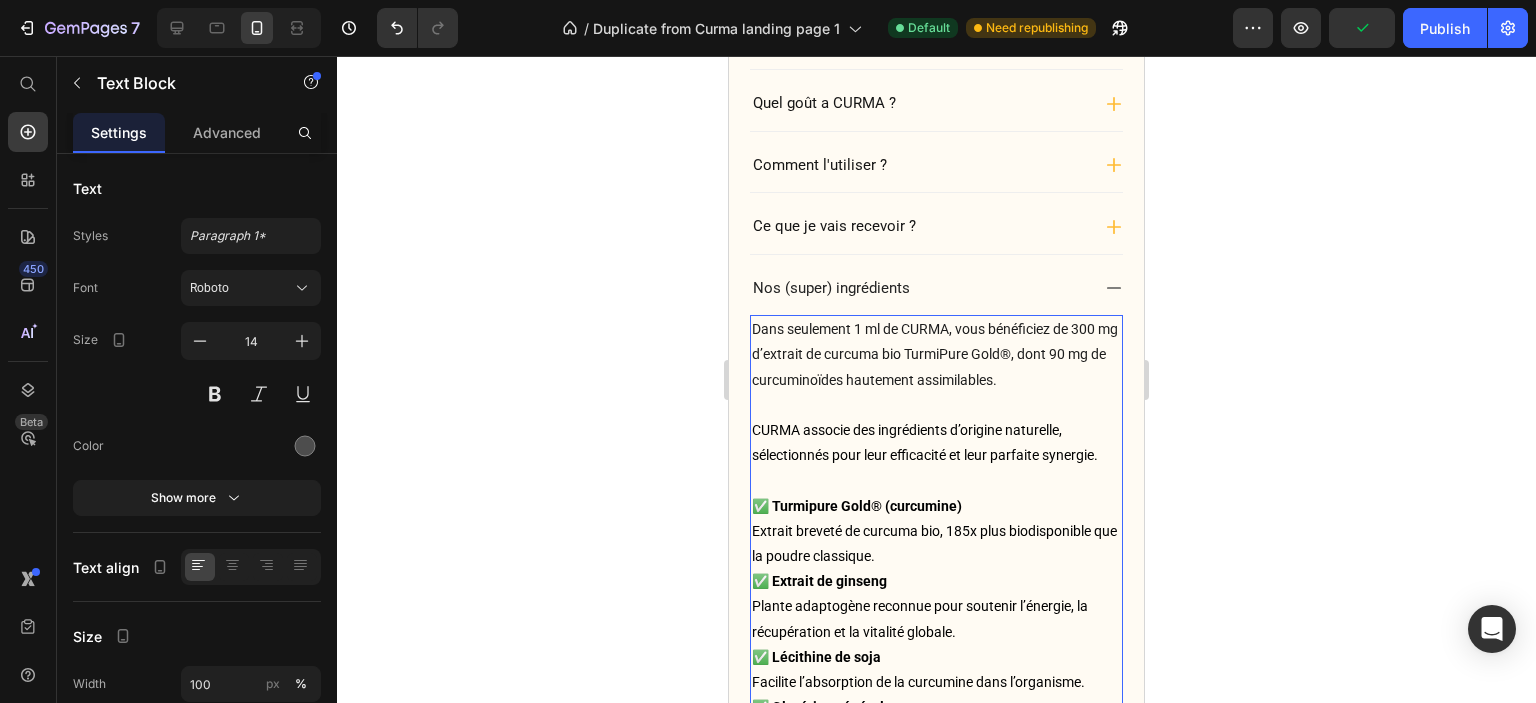 scroll, scrollTop: 7000, scrollLeft: 0, axis: vertical 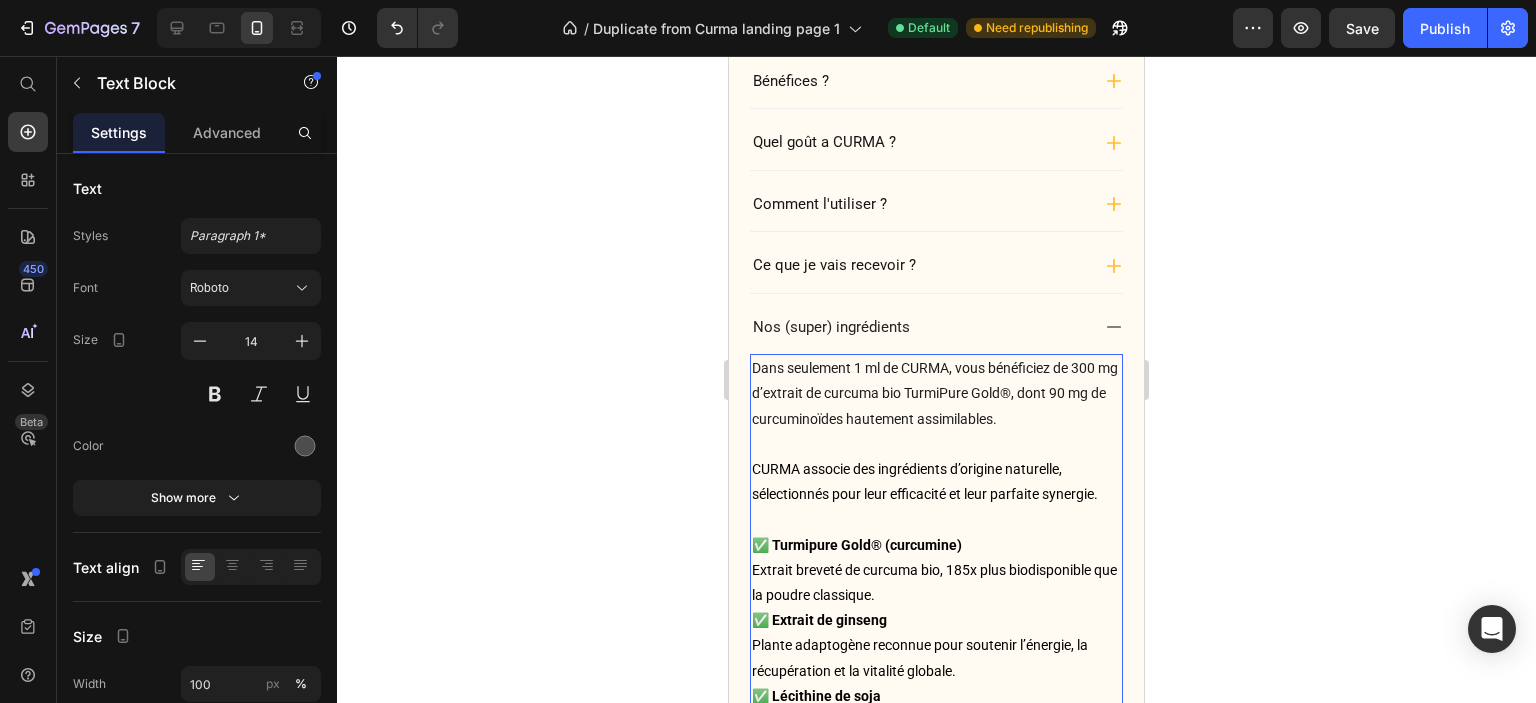 click at bounding box center [936, 444] 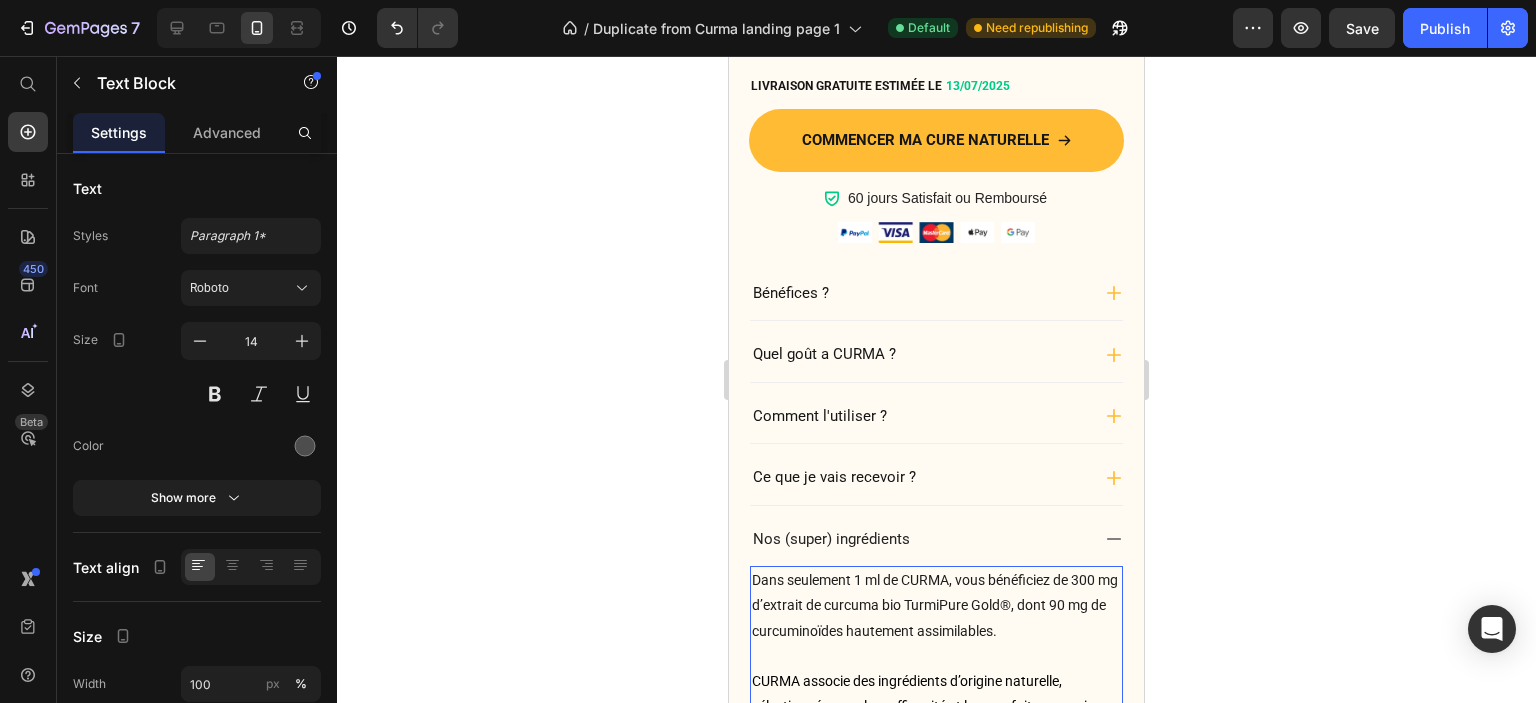 scroll, scrollTop: 6700, scrollLeft: 0, axis: vertical 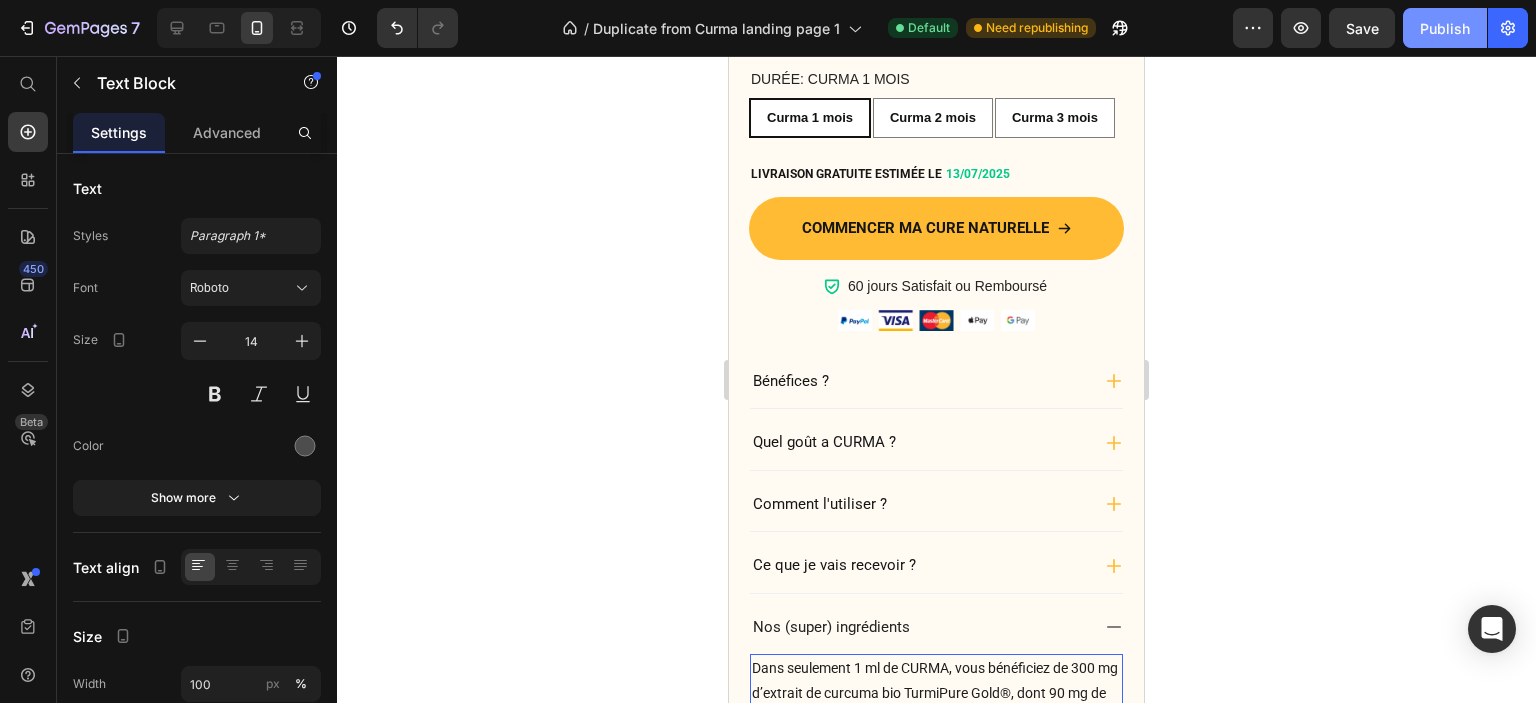 click on "Publish" 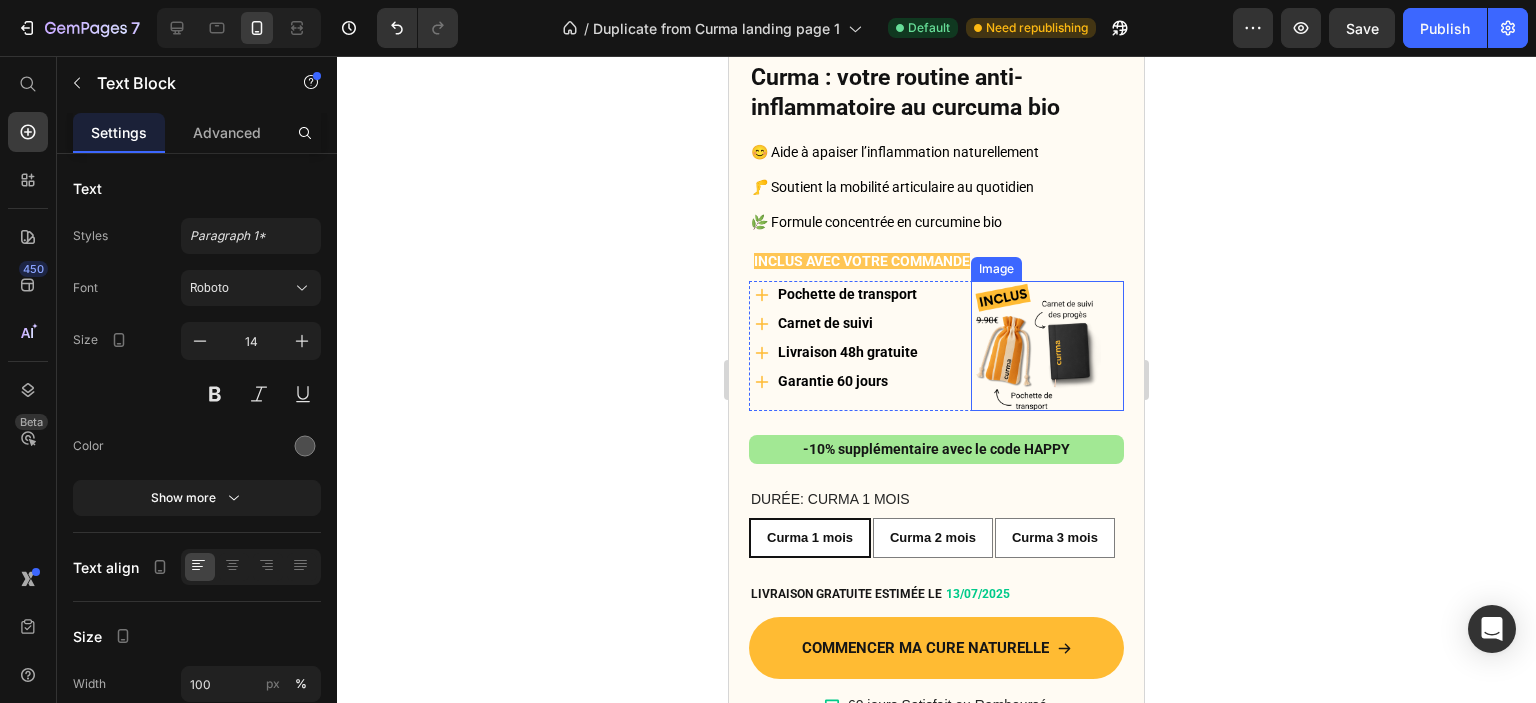 scroll, scrollTop: 6300, scrollLeft: 0, axis: vertical 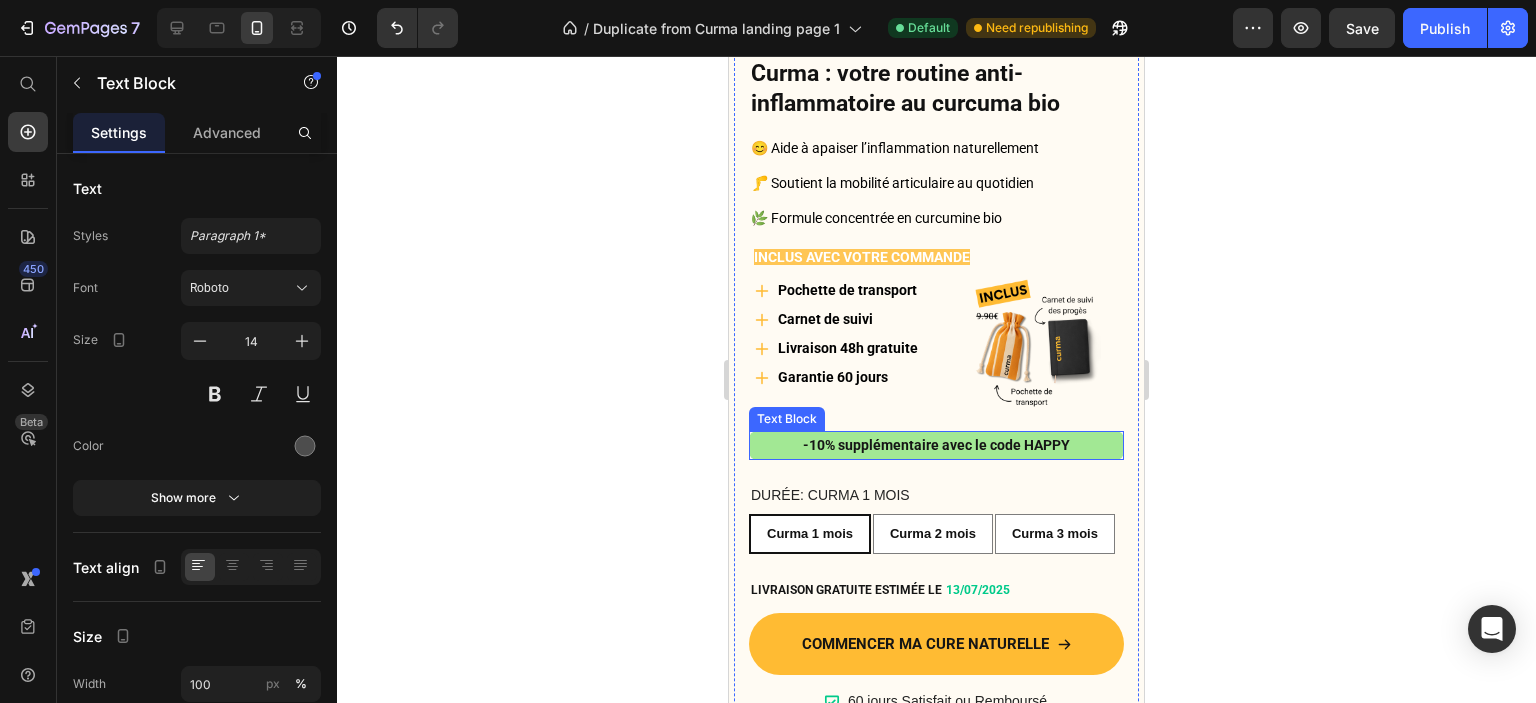 click 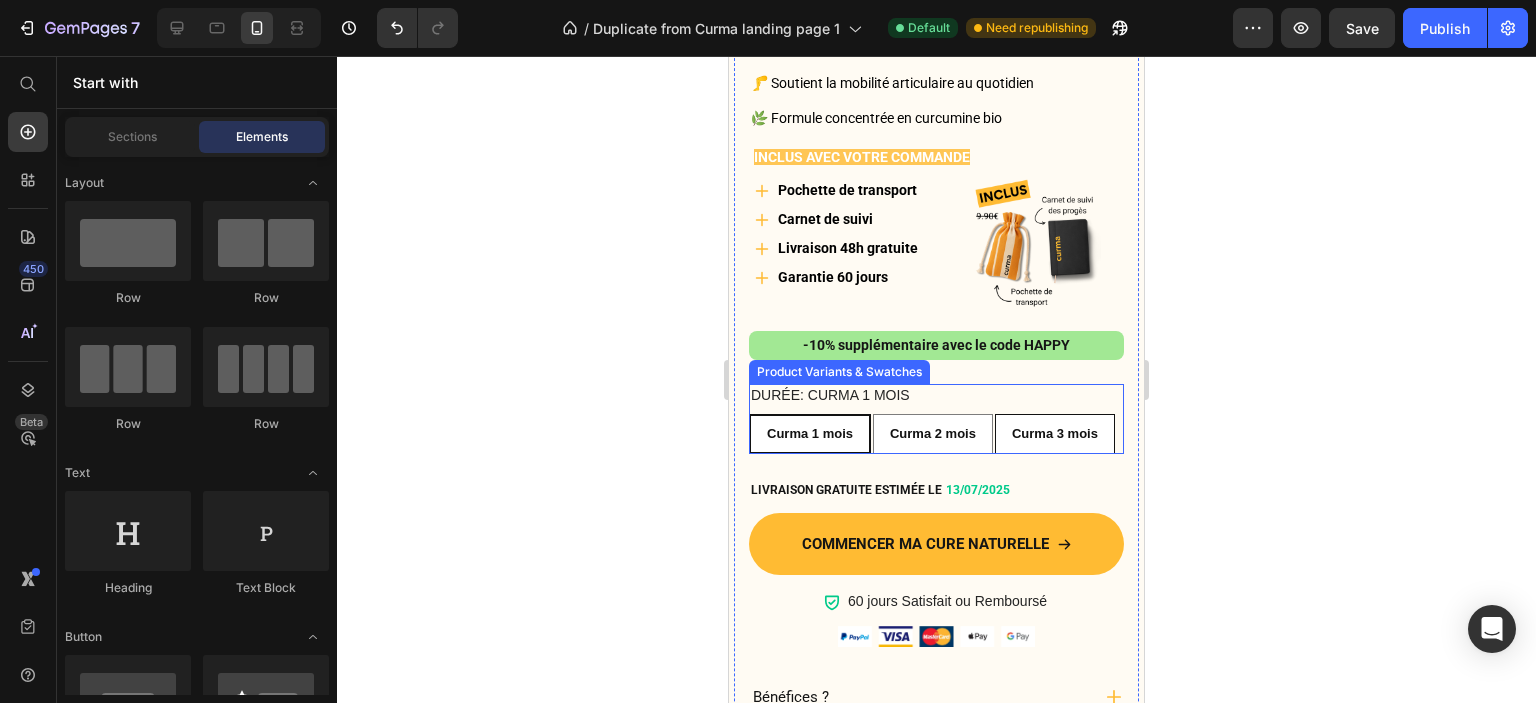 scroll, scrollTop: 6500, scrollLeft: 0, axis: vertical 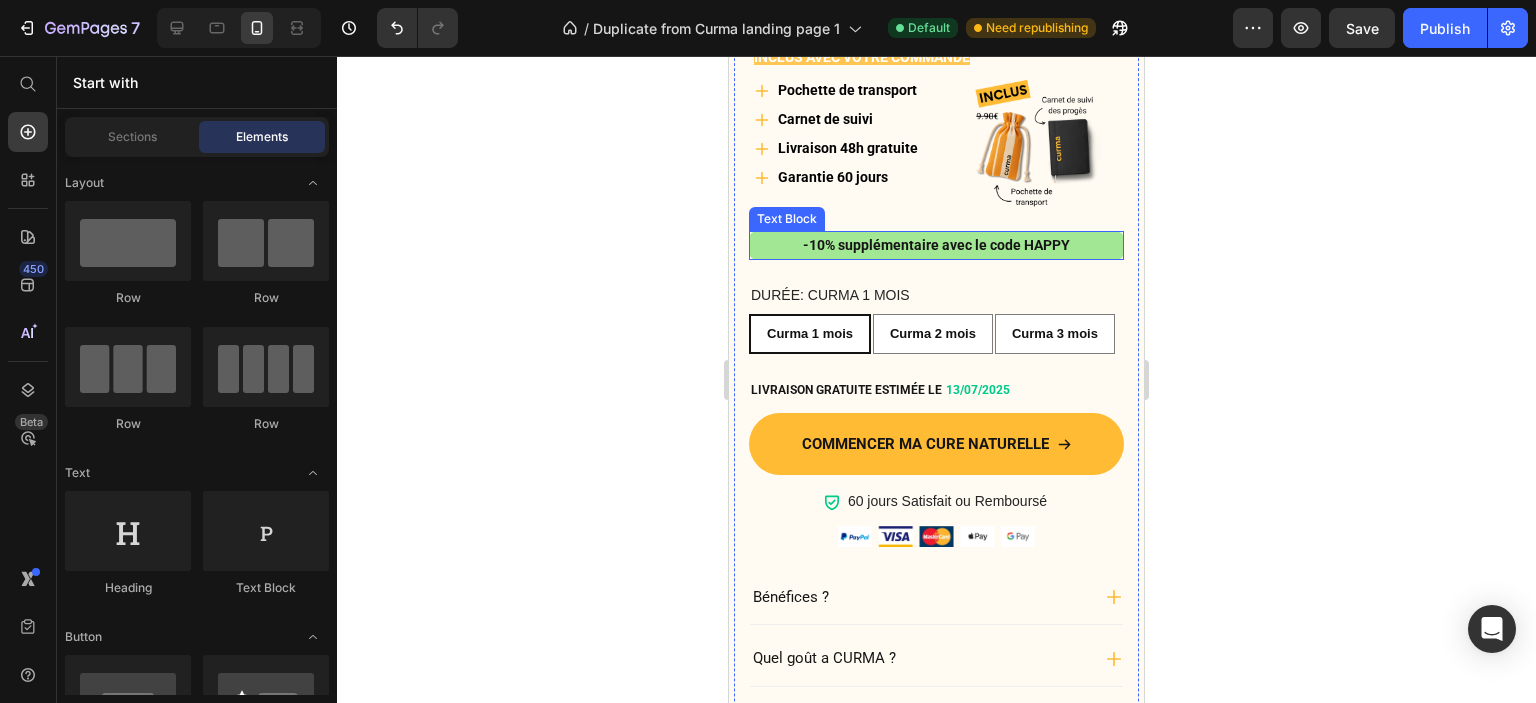click on "-10% supplémentaire avec le code HAPPY" at bounding box center (936, 245) 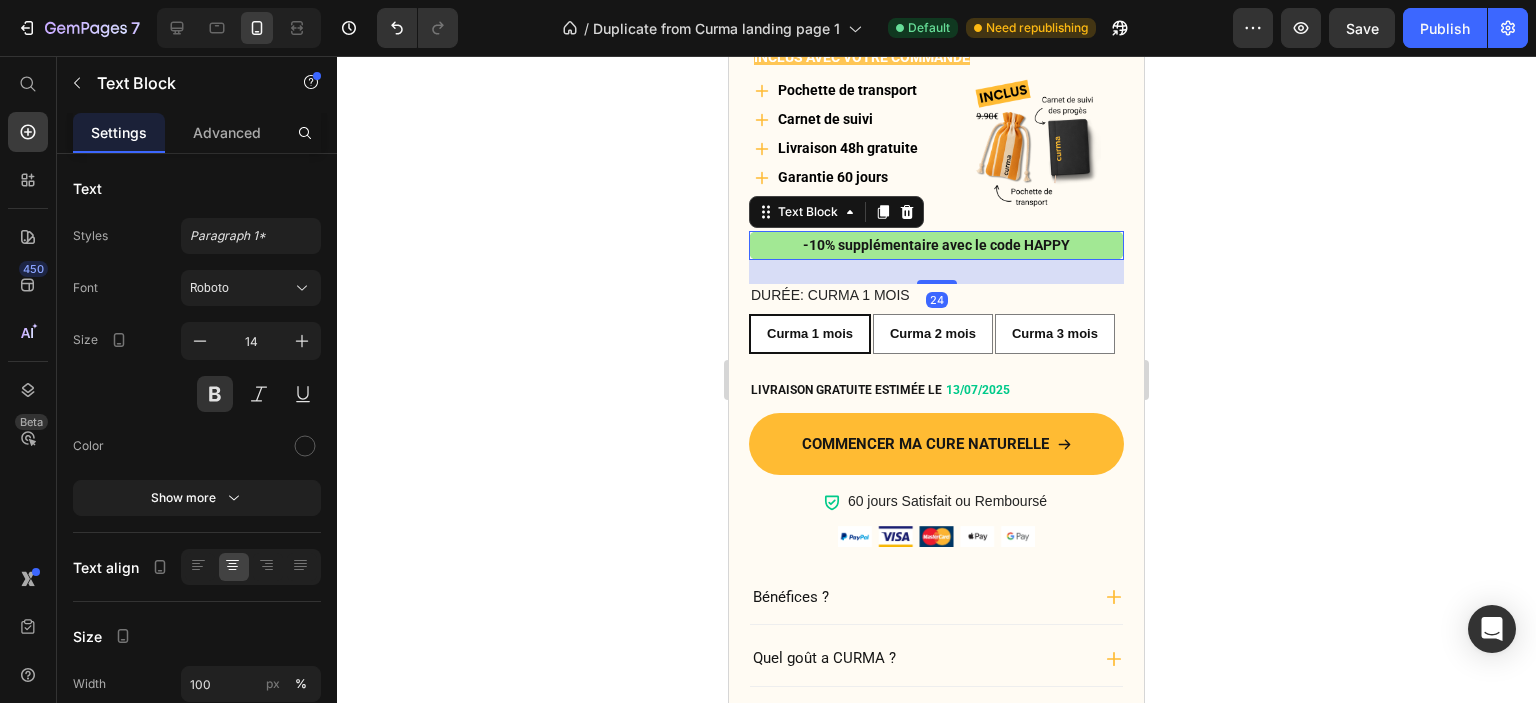 click on "-10% supplémentaire avec le code HAPPY" at bounding box center [936, 245] 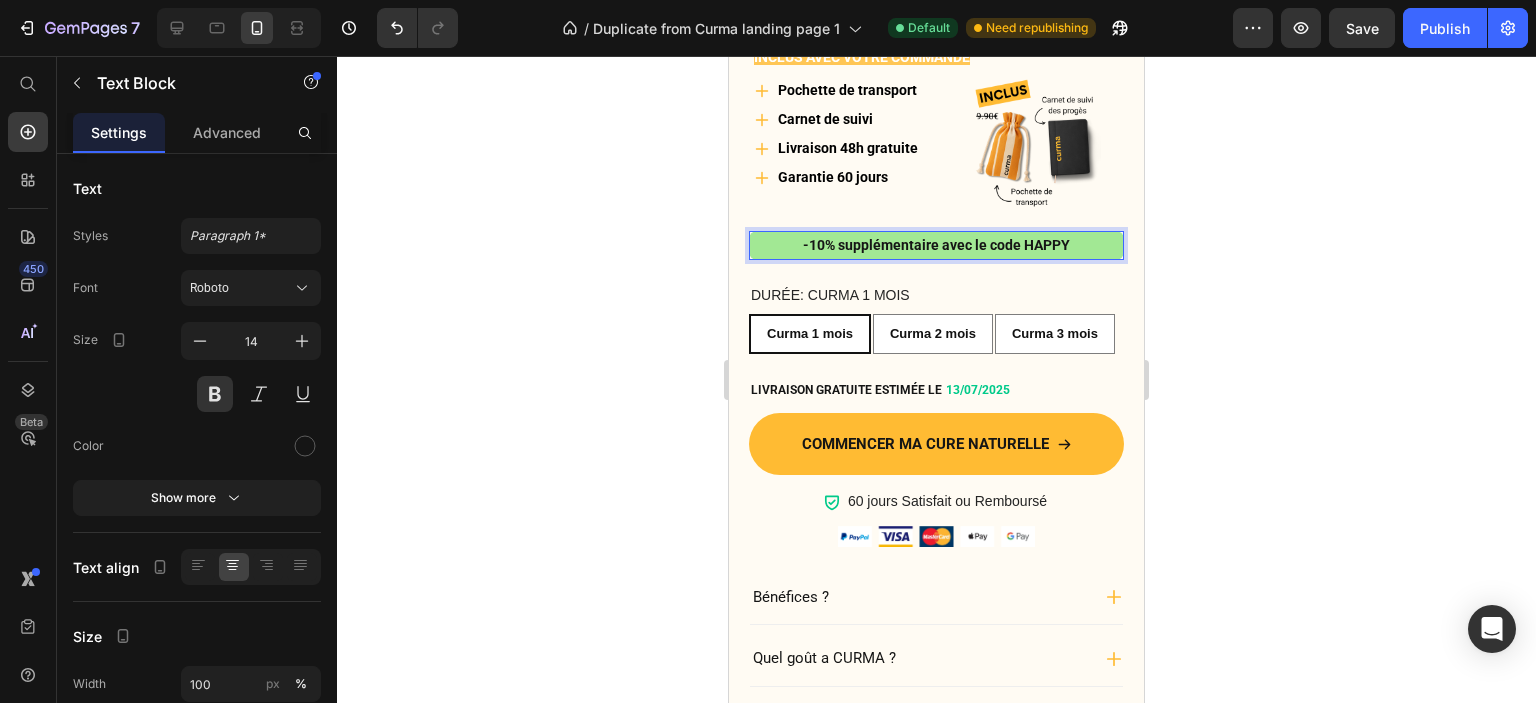 click on "-10% supplémentaire avec le code HAPPY" at bounding box center (936, 245) 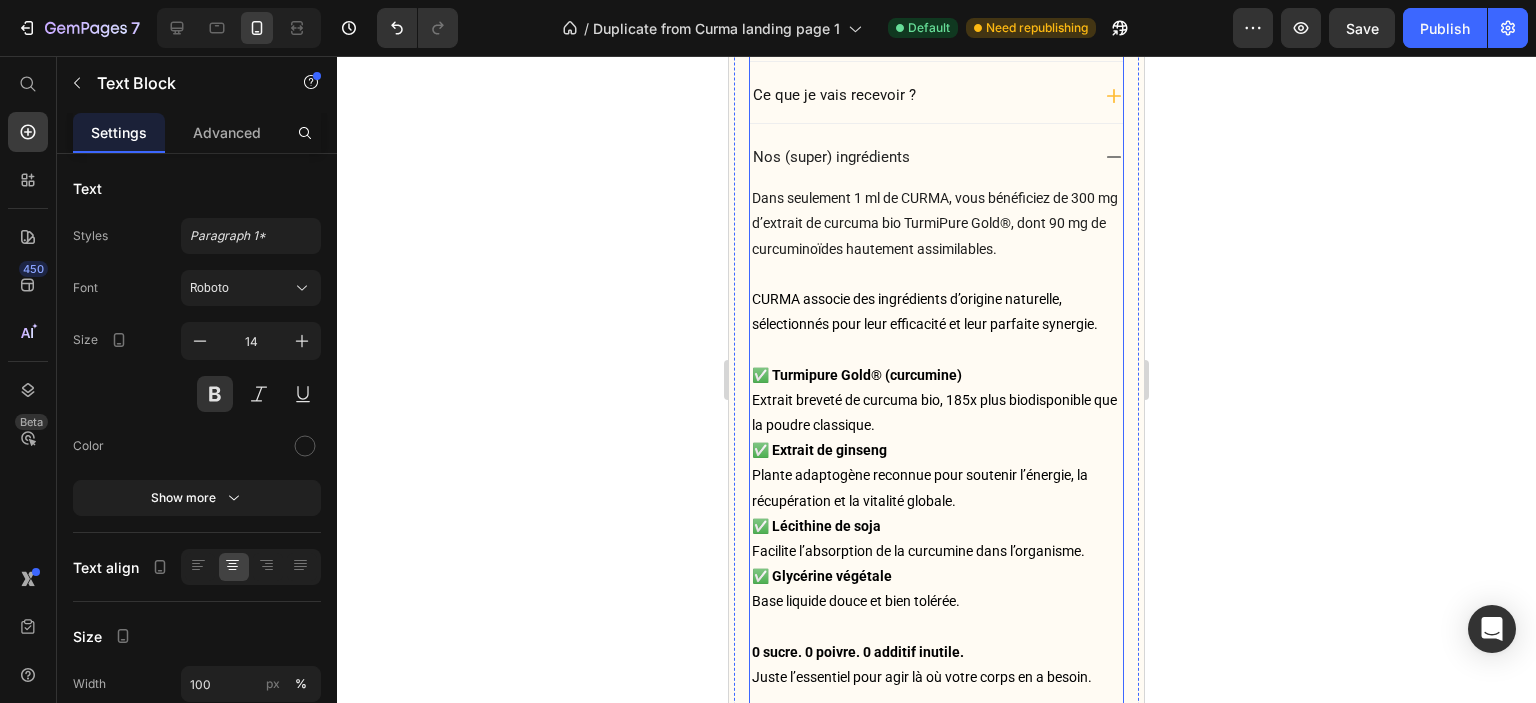 scroll, scrollTop: 7200, scrollLeft: 0, axis: vertical 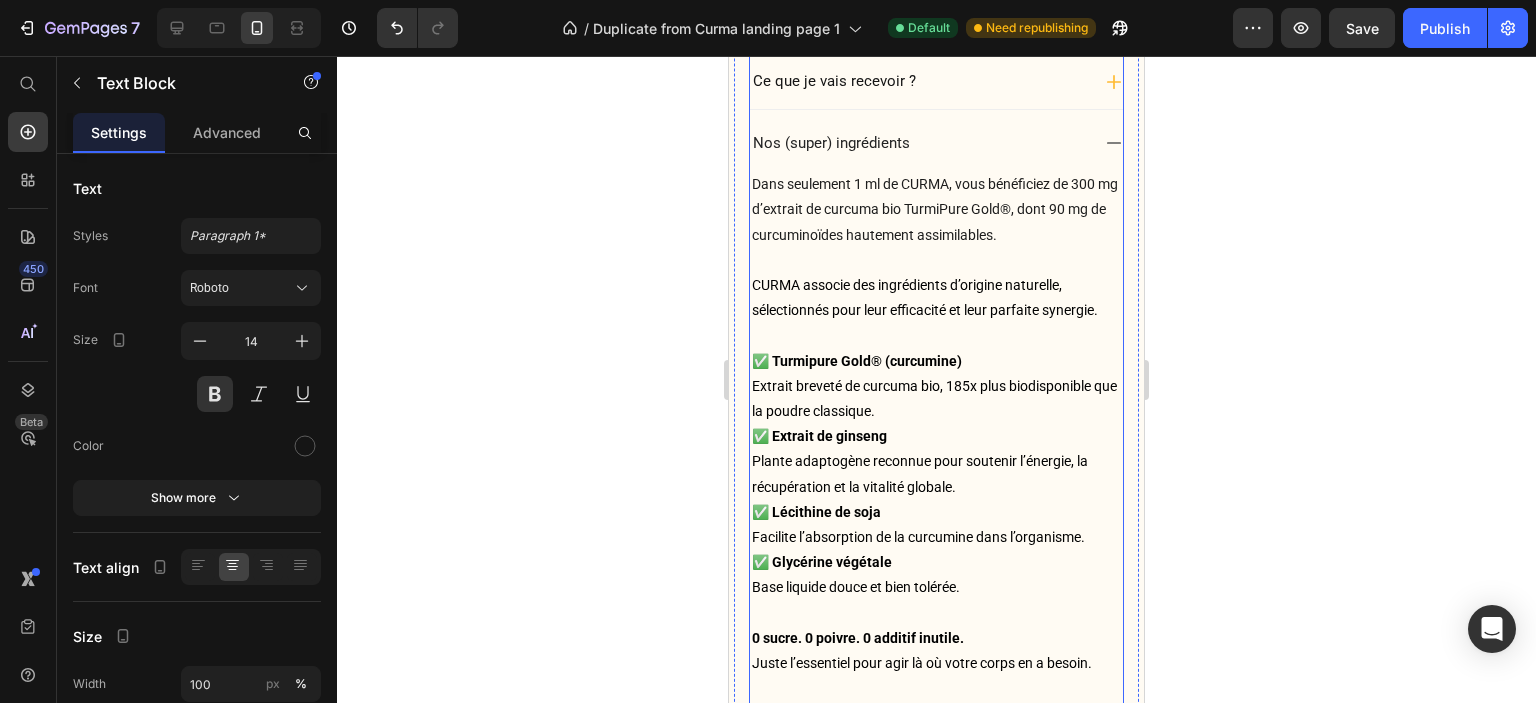 click 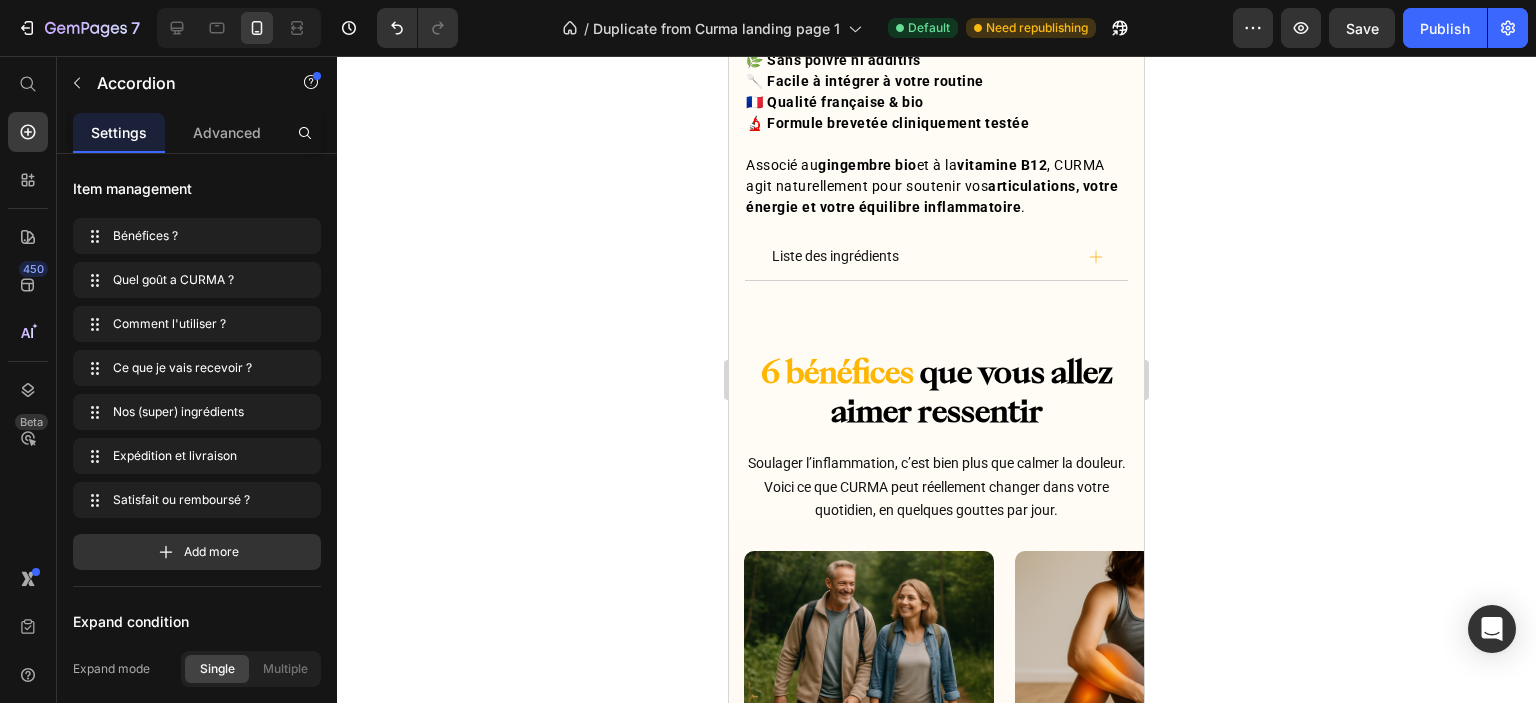 scroll, scrollTop: 8600, scrollLeft: 0, axis: vertical 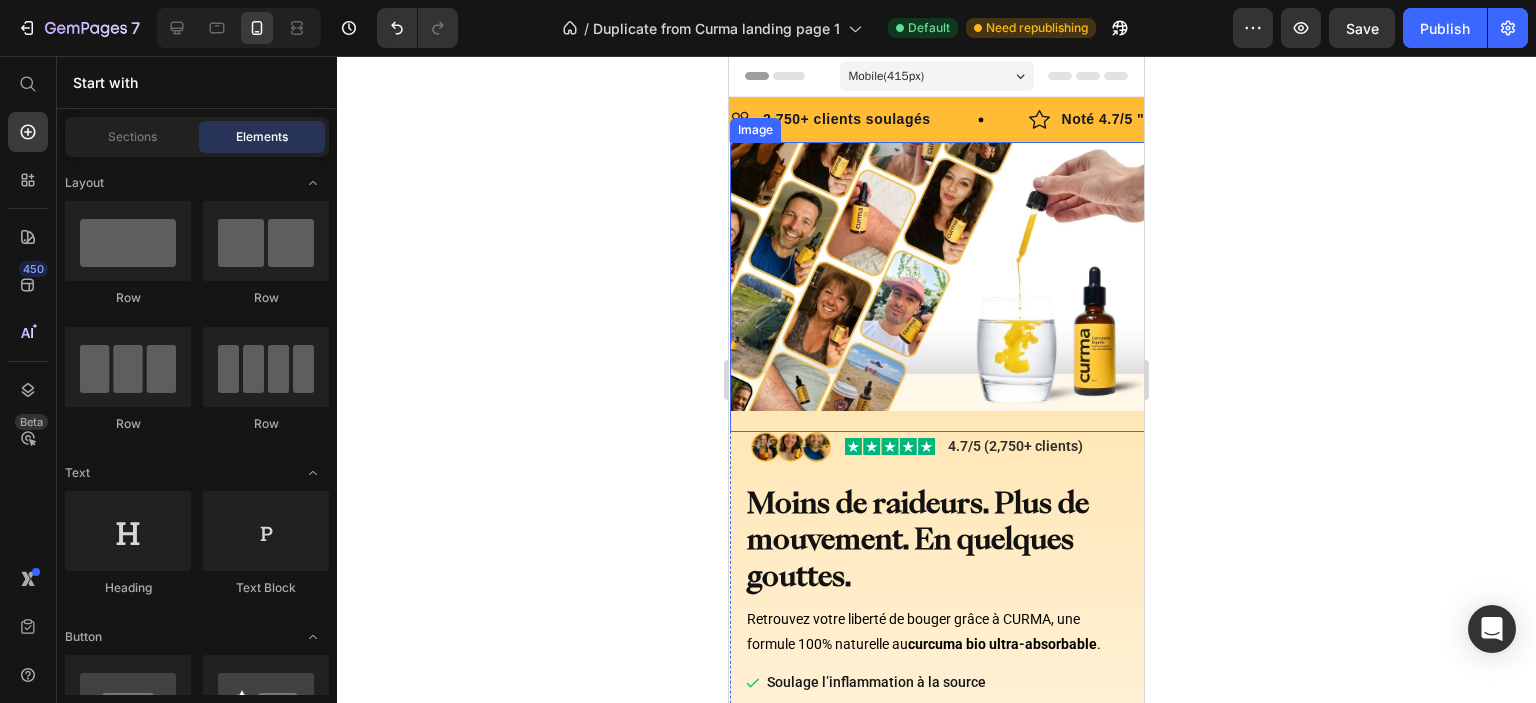 click at bounding box center [937, 287] 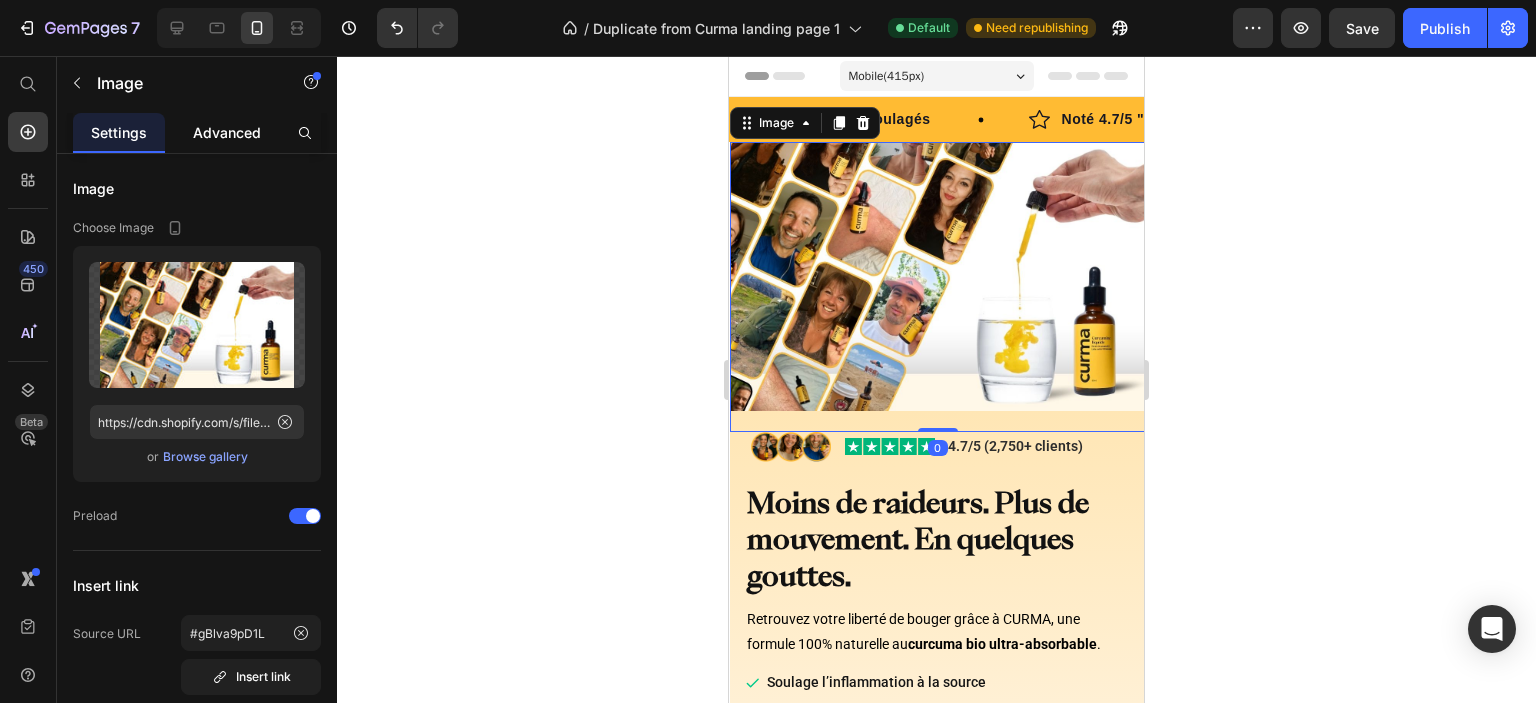 click on "Advanced" 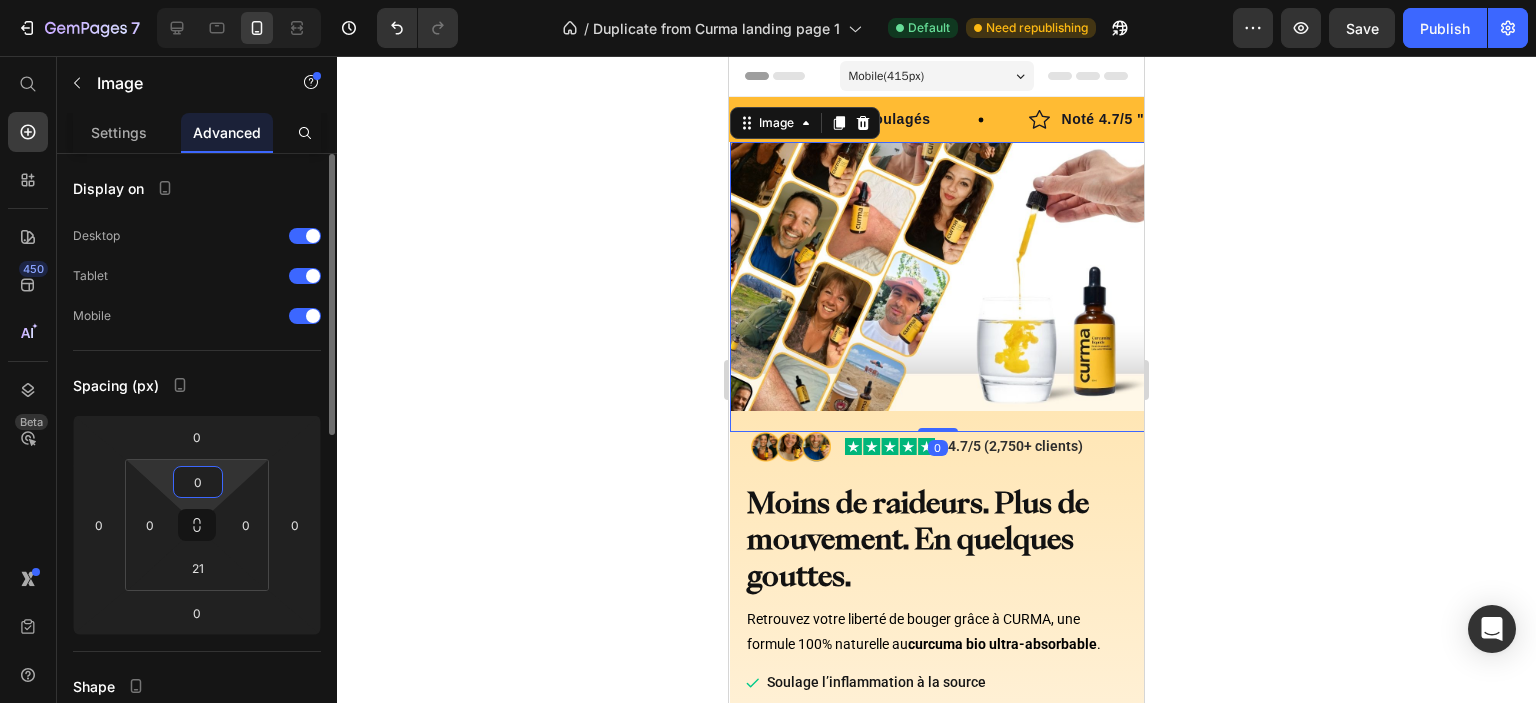 click on "0" at bounding box center (198, 482) 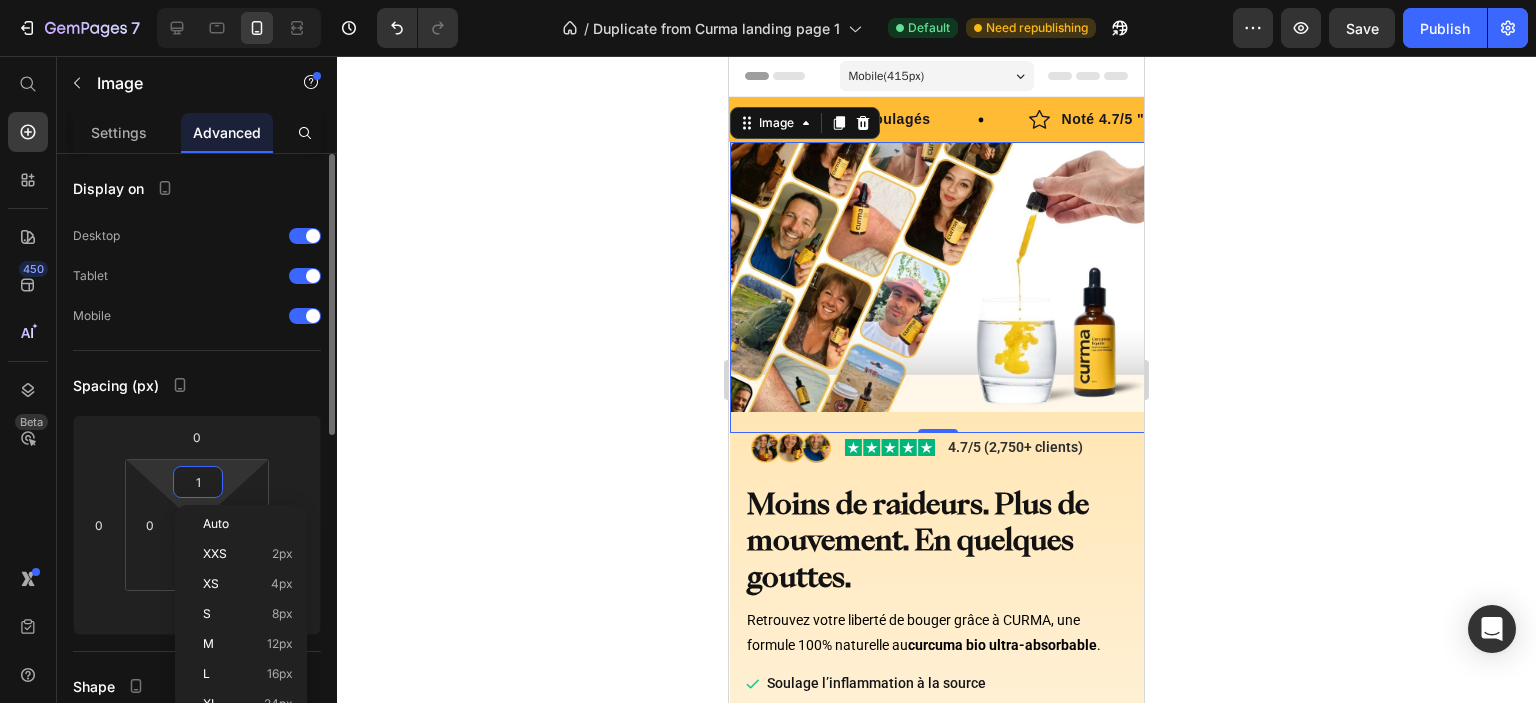 type on "10" 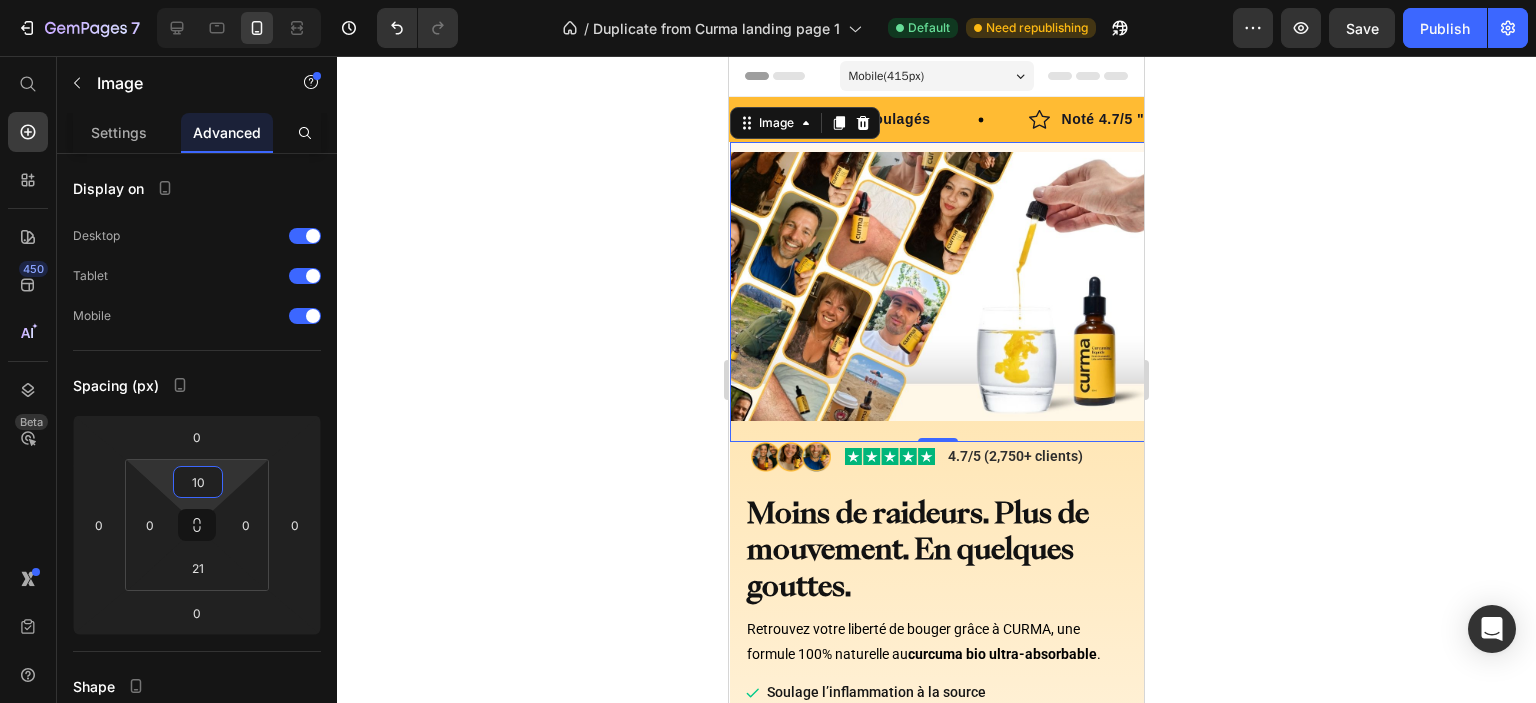 click 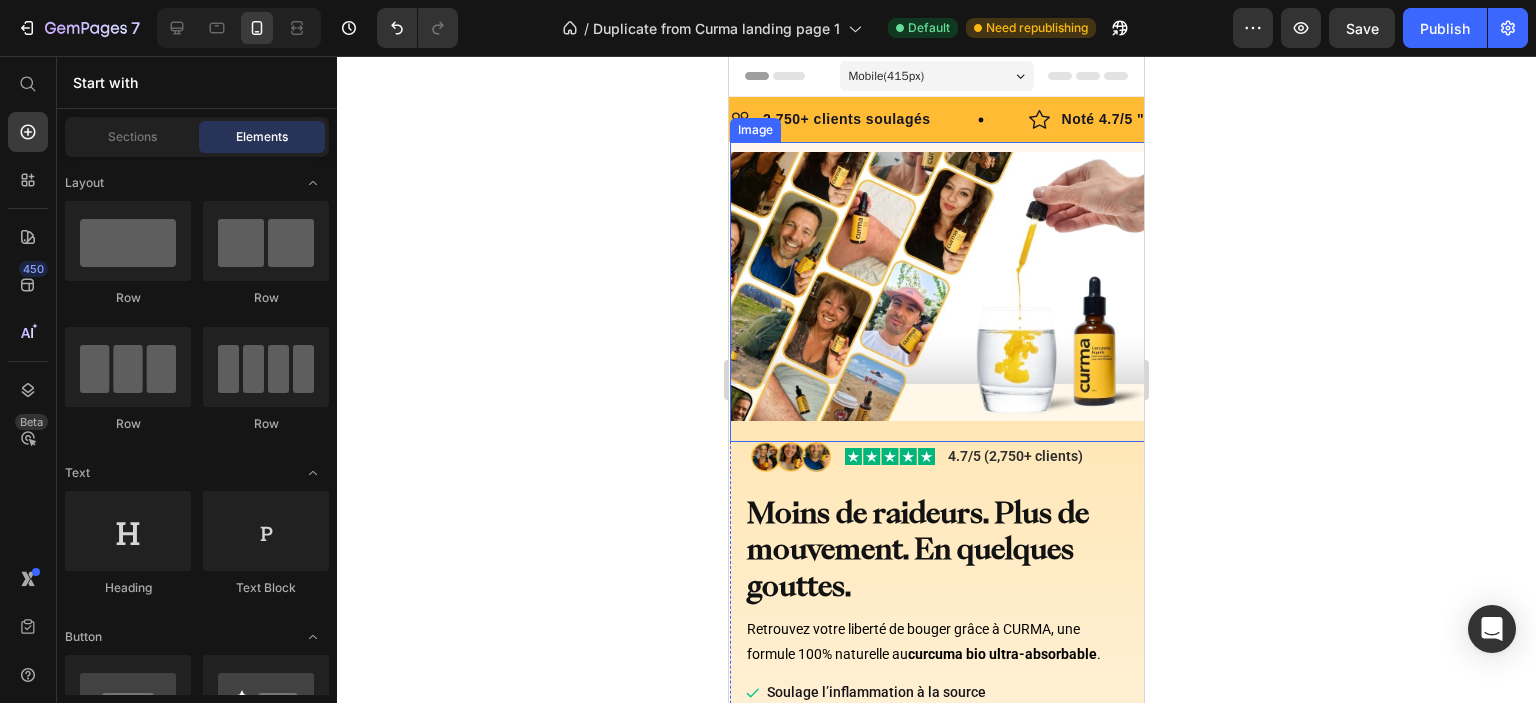 click at bounding box center (937, 292) 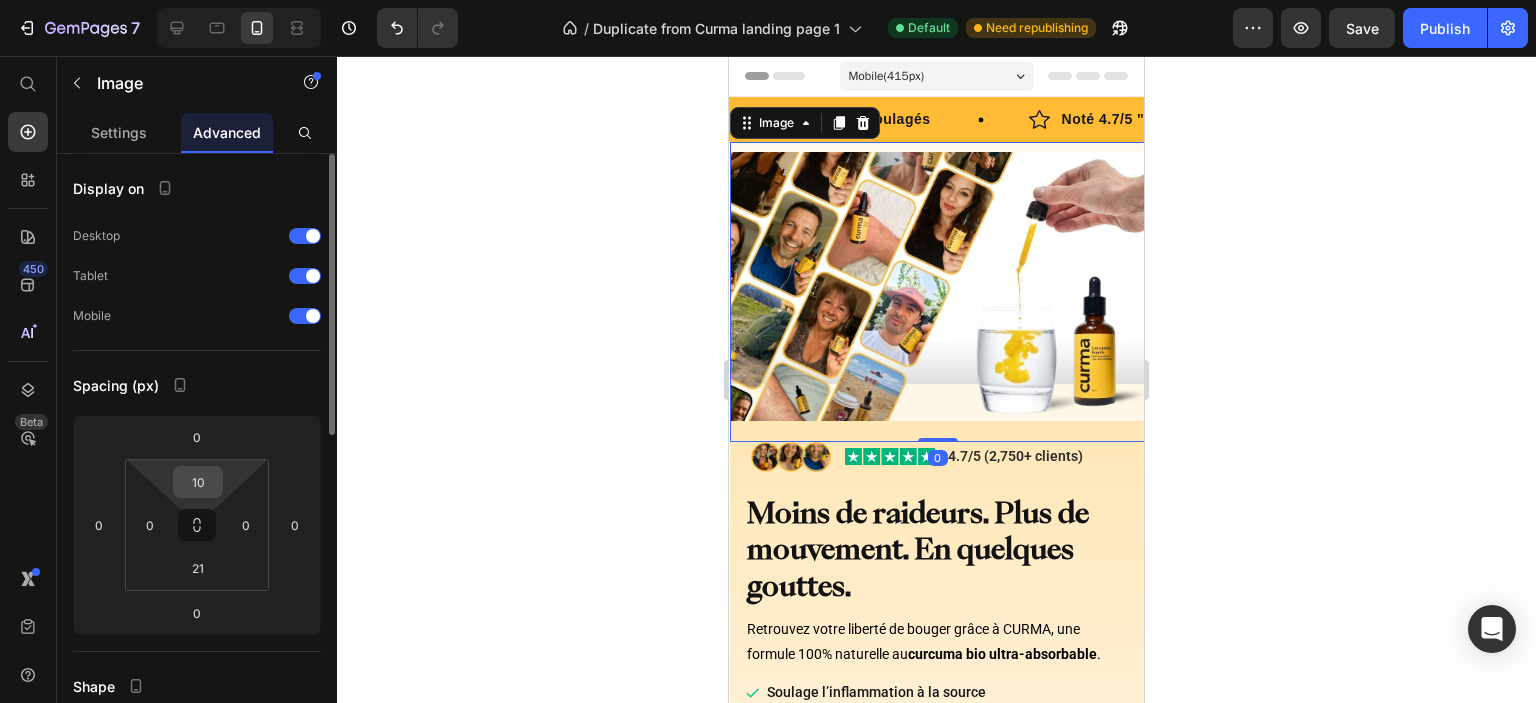 click on "10" at bounding box center [198, 482] 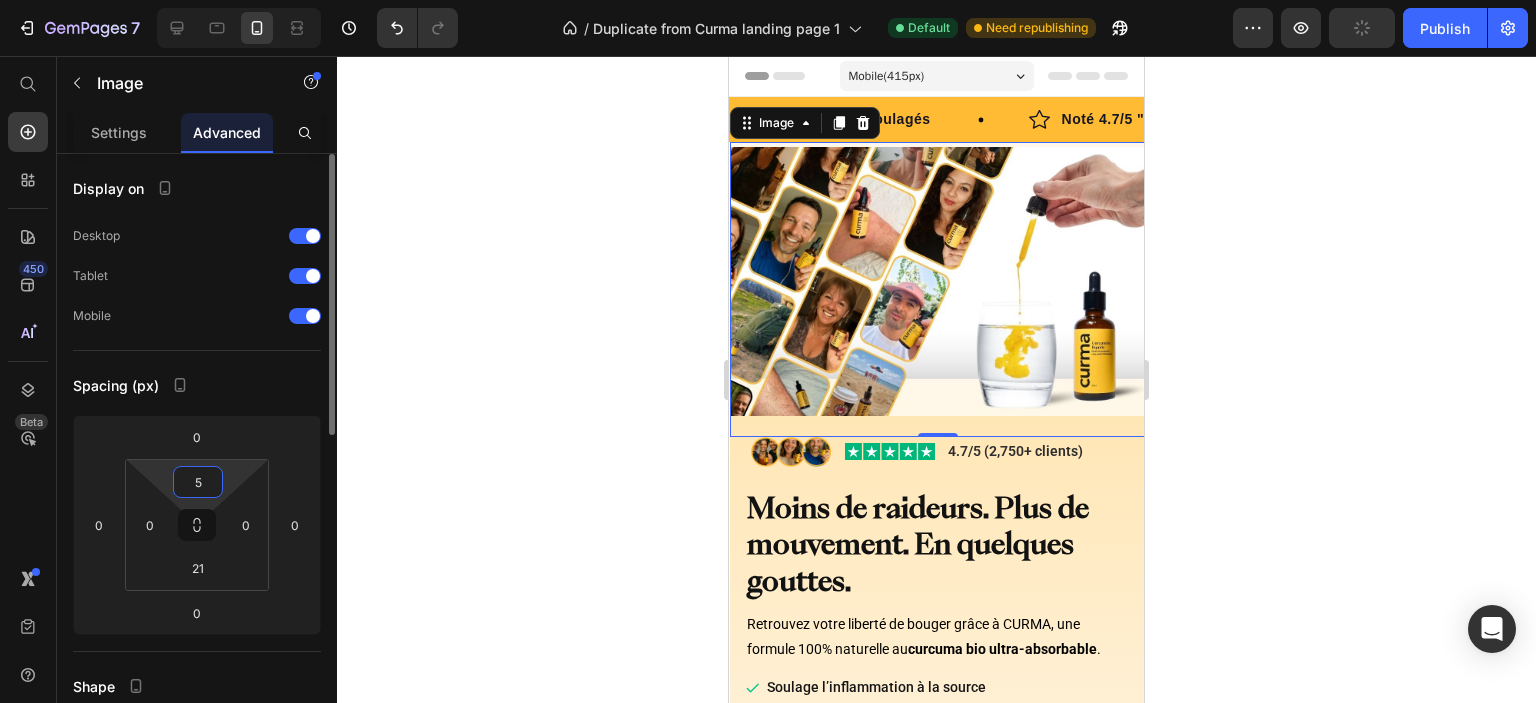 drag, startPoint x: 207, startPoint y: 491, endPoint x: 178, endPoint y: 487, distance: 29.274563 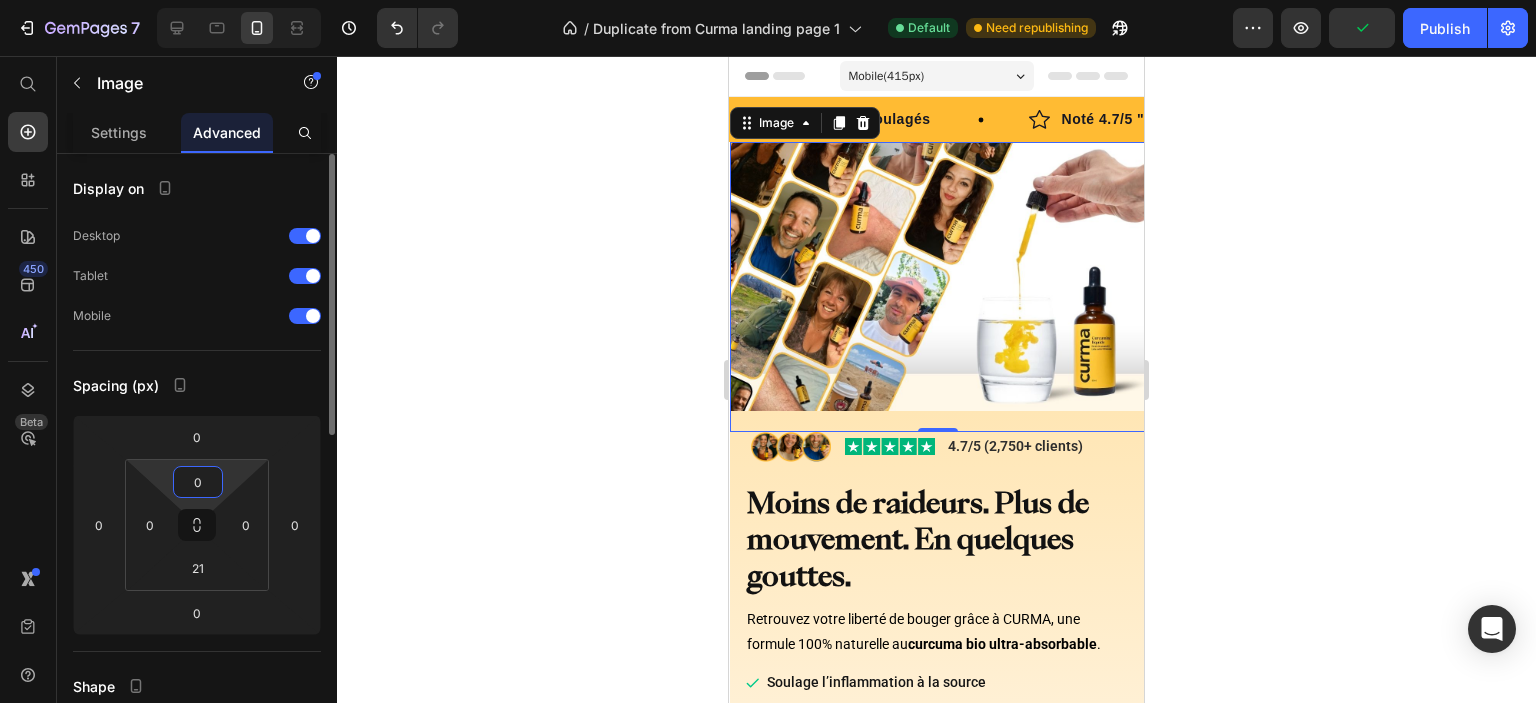 drag, startPoint x: 178, startPoint y: 487, endPoint x: 220, endPoint y: 491, distance: 42.190044 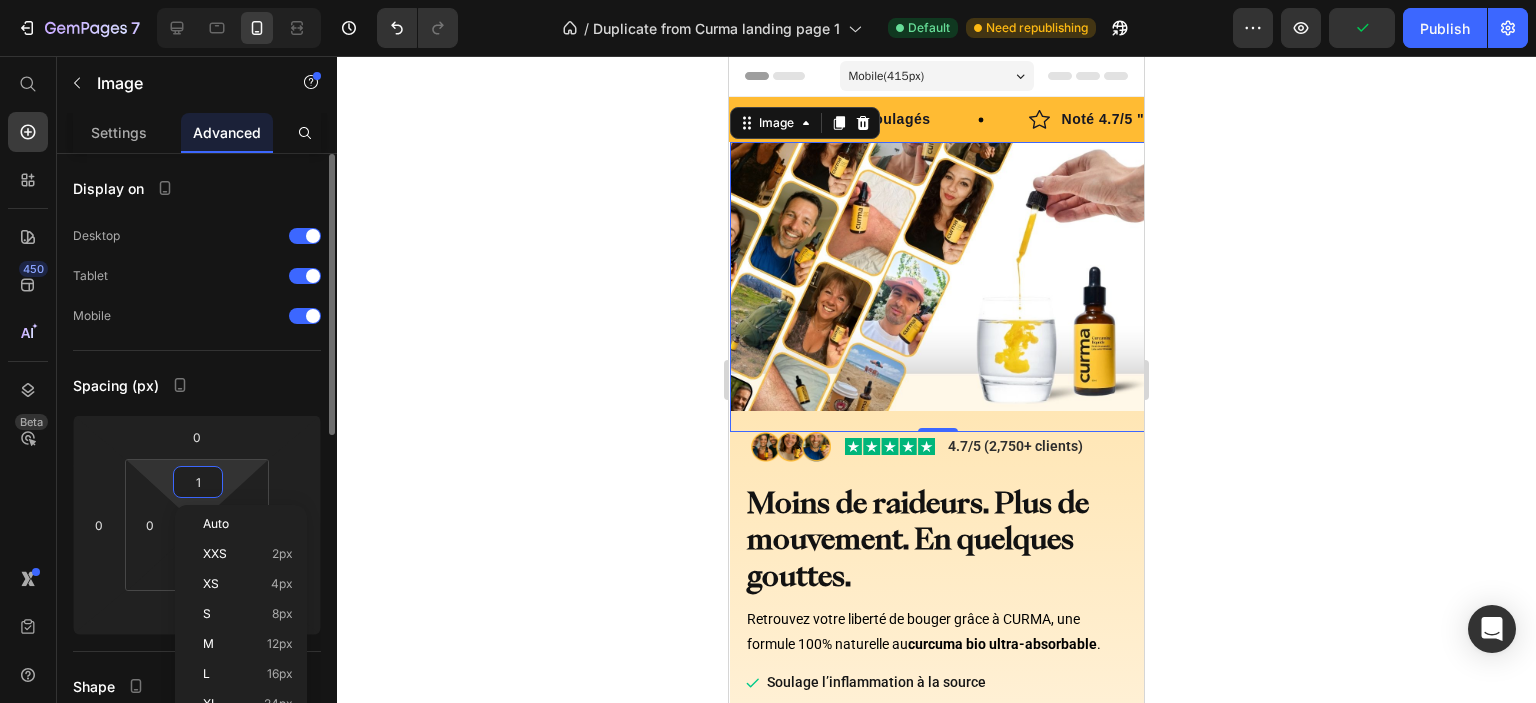 type on "10" 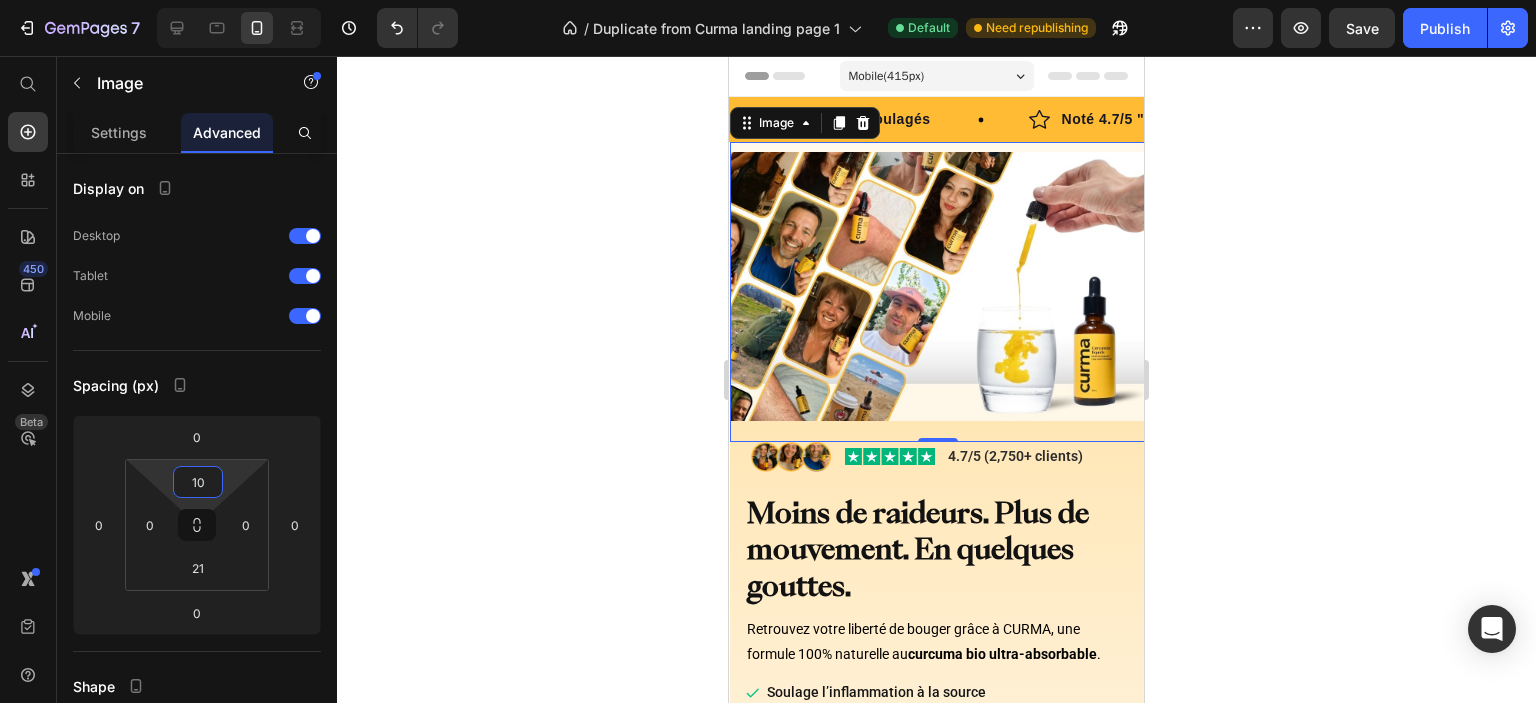click 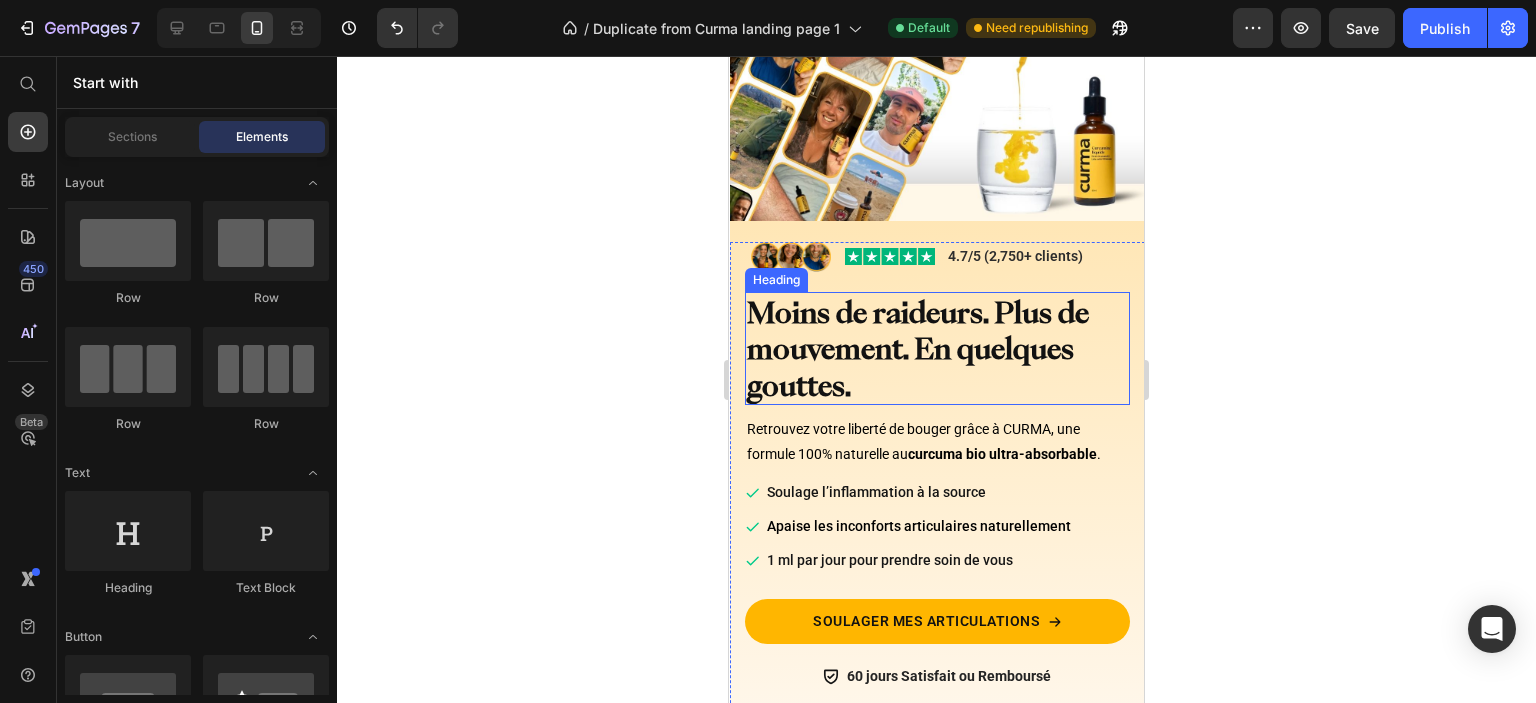 scroll, scrollTop: 0, scrollLeft: 0, axis: both 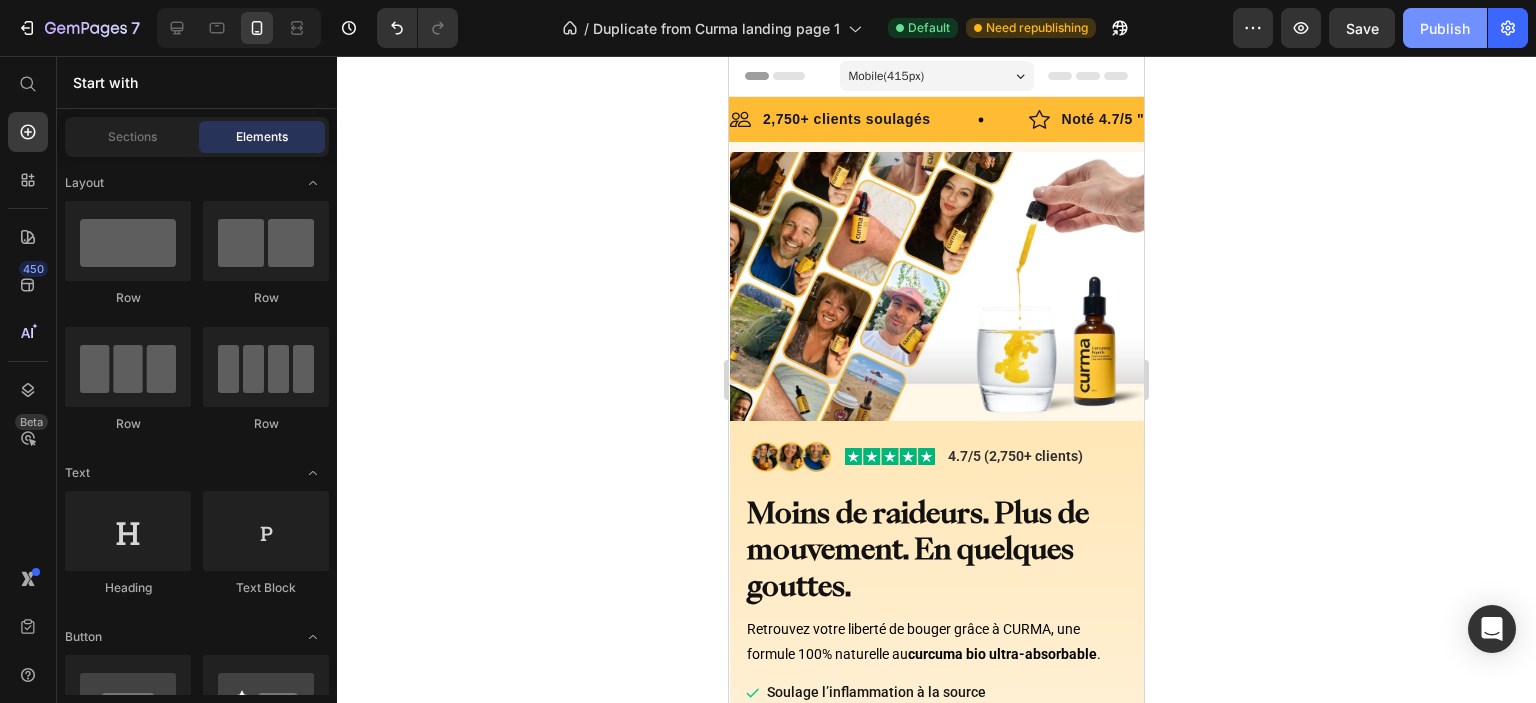 click on "Publish" at bounding box center (1445, 28) 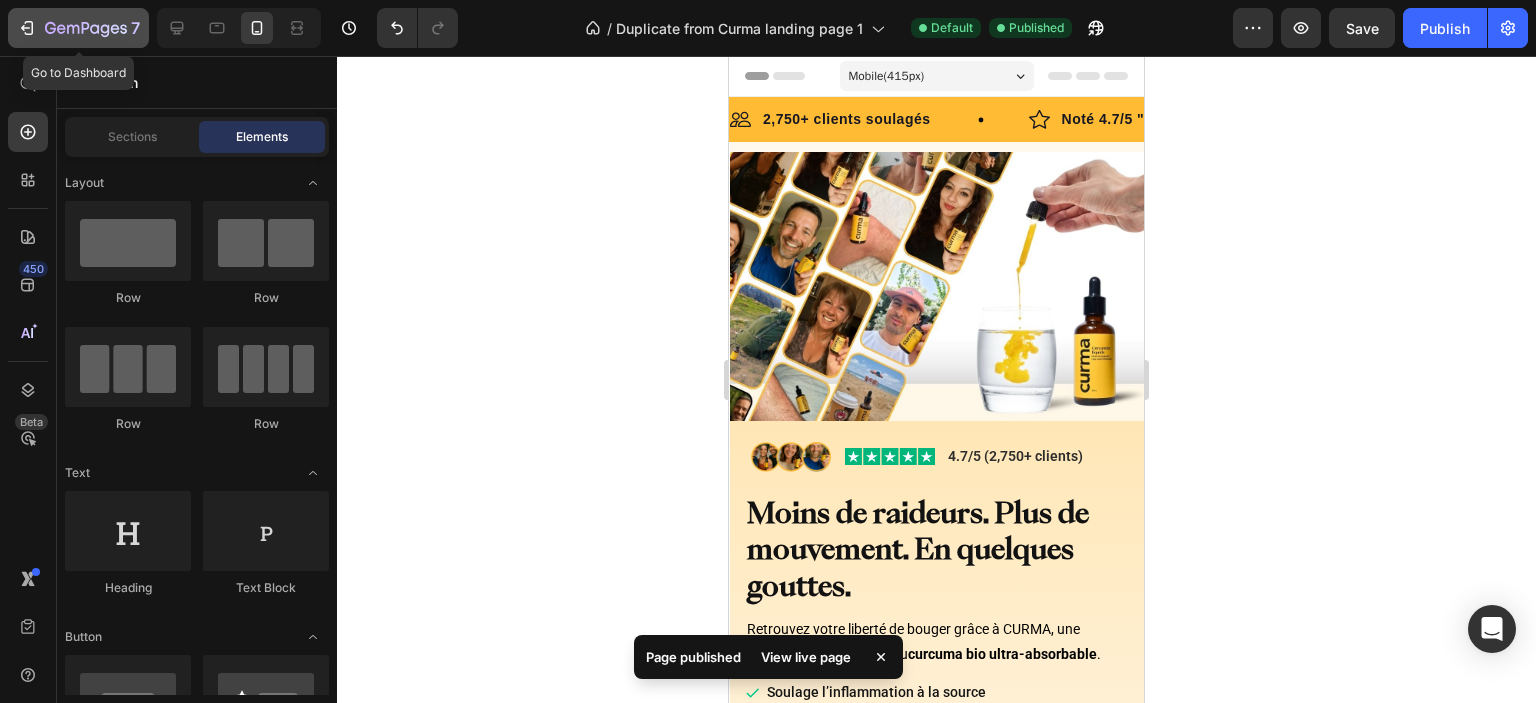 click on "7" 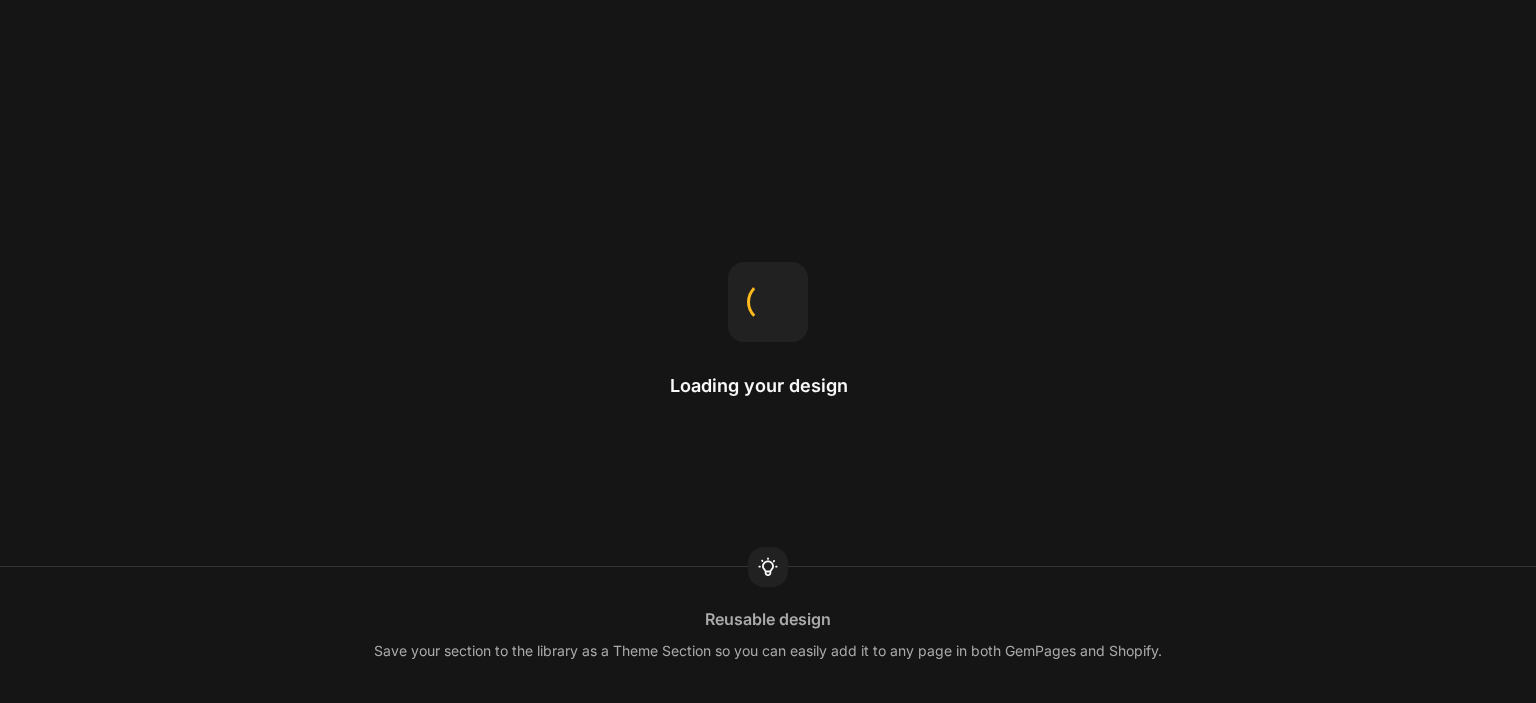 scroll, scrollTop: 0, scrollLeft: 0, axis: both 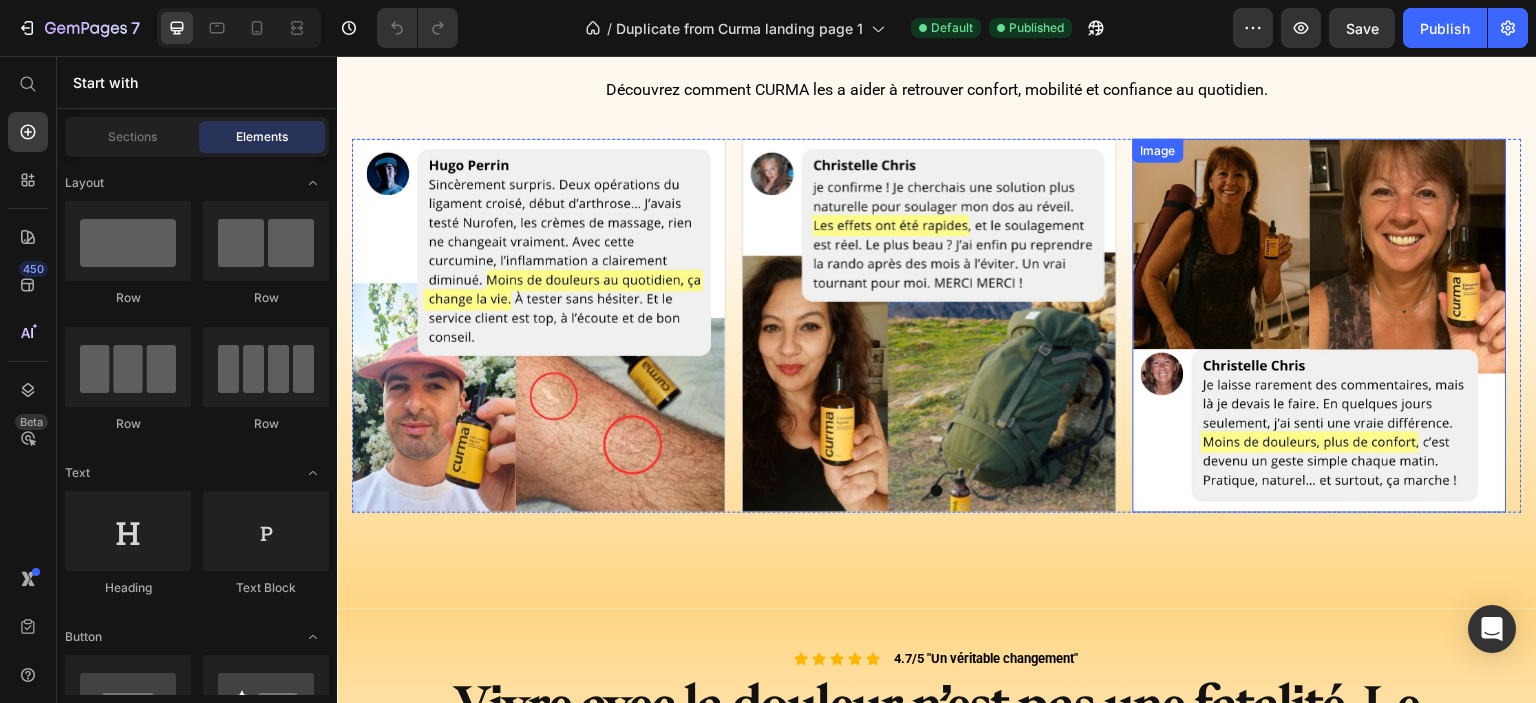 click at bounding box center [1320, 326] 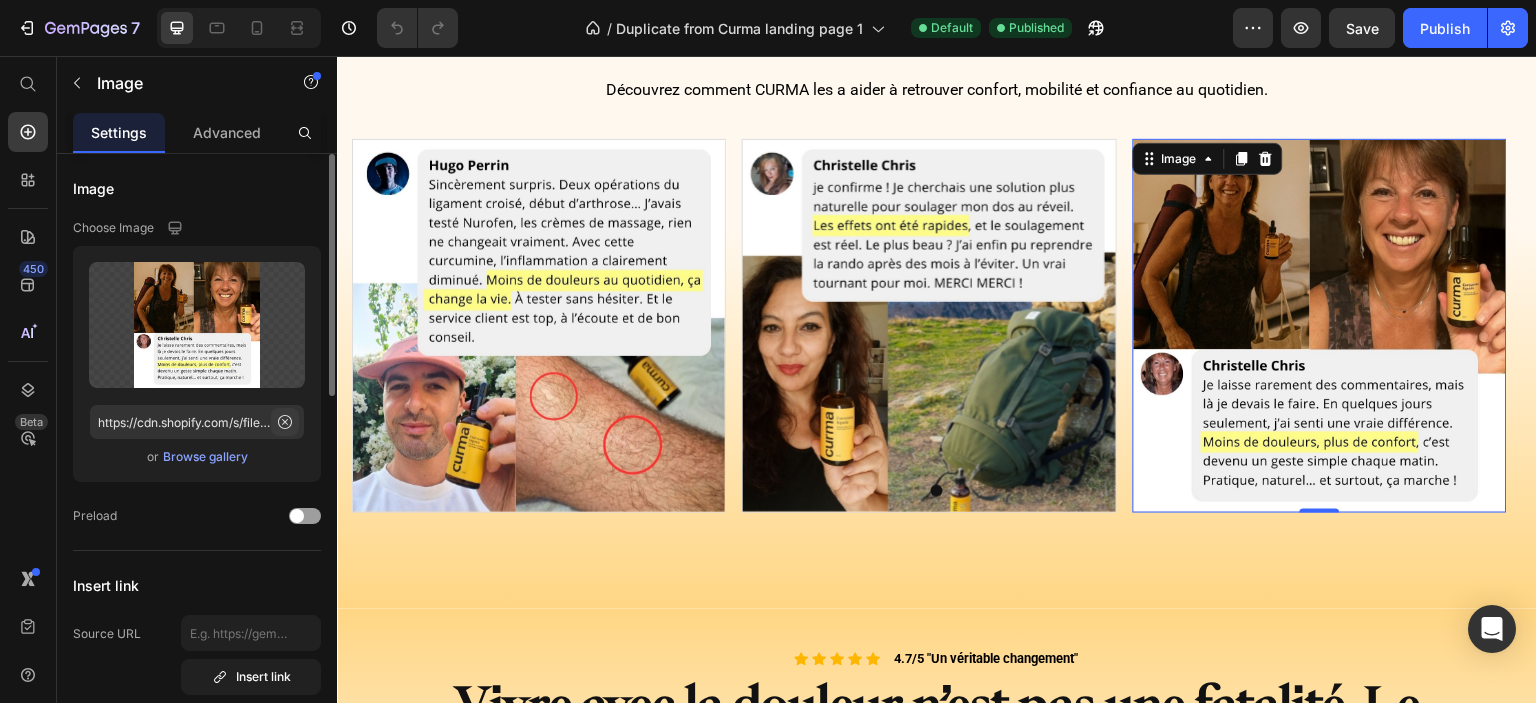 click 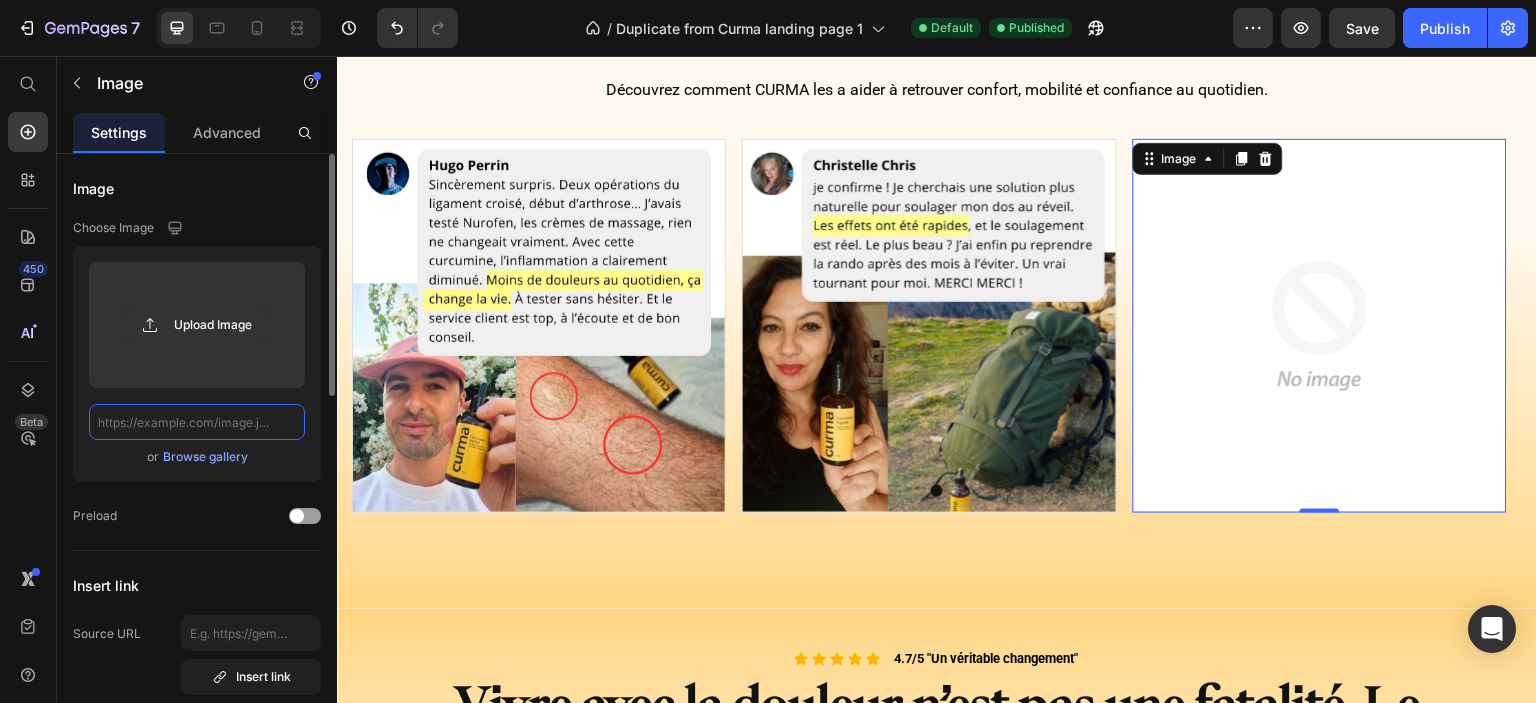 scroll, scrollTop: 0, scrollLeft: 0, axis: both 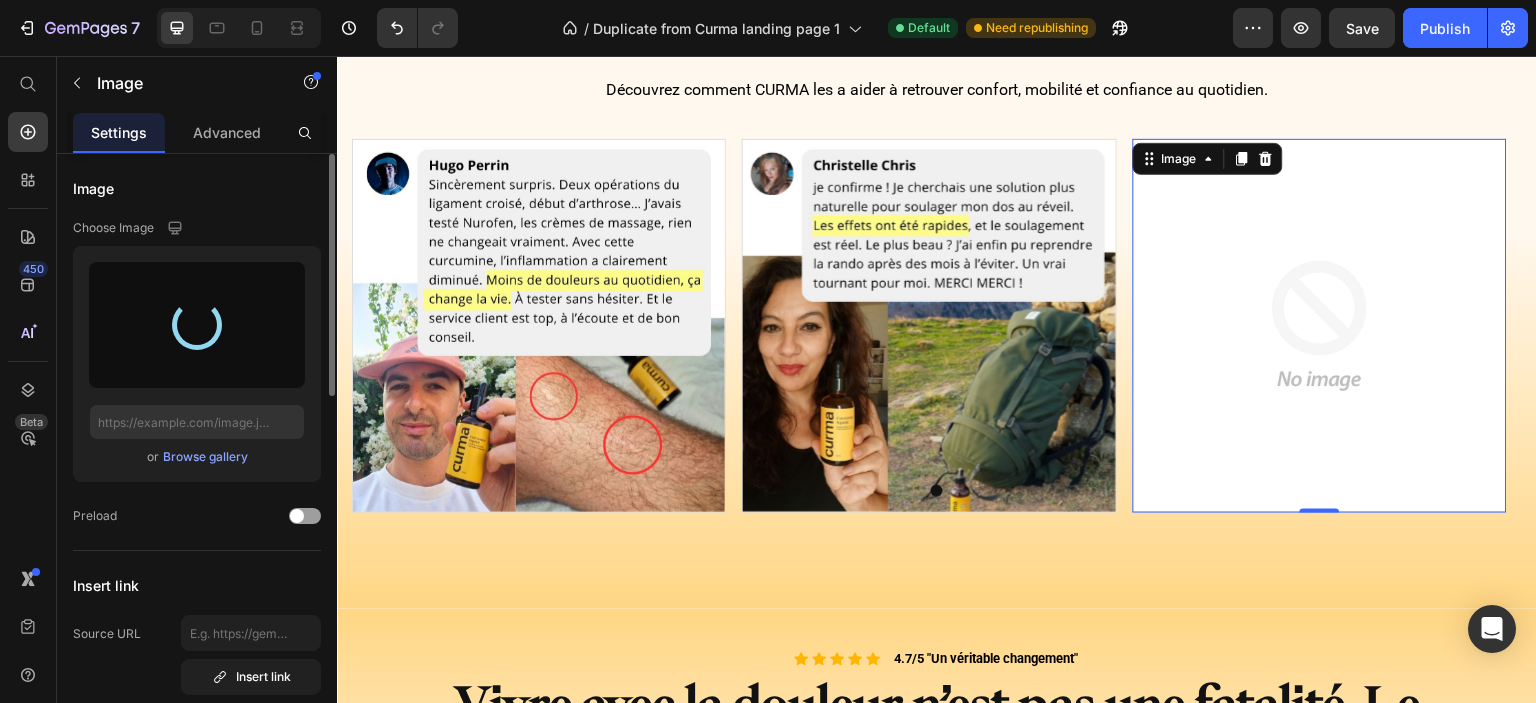 type on "https://cdn.shopify.com/s/files/1/0952/8295/4565/files/gempages_568175473012507585-5c5c1107-7801-41da-8339-7e1554e0b7c9.jpg" 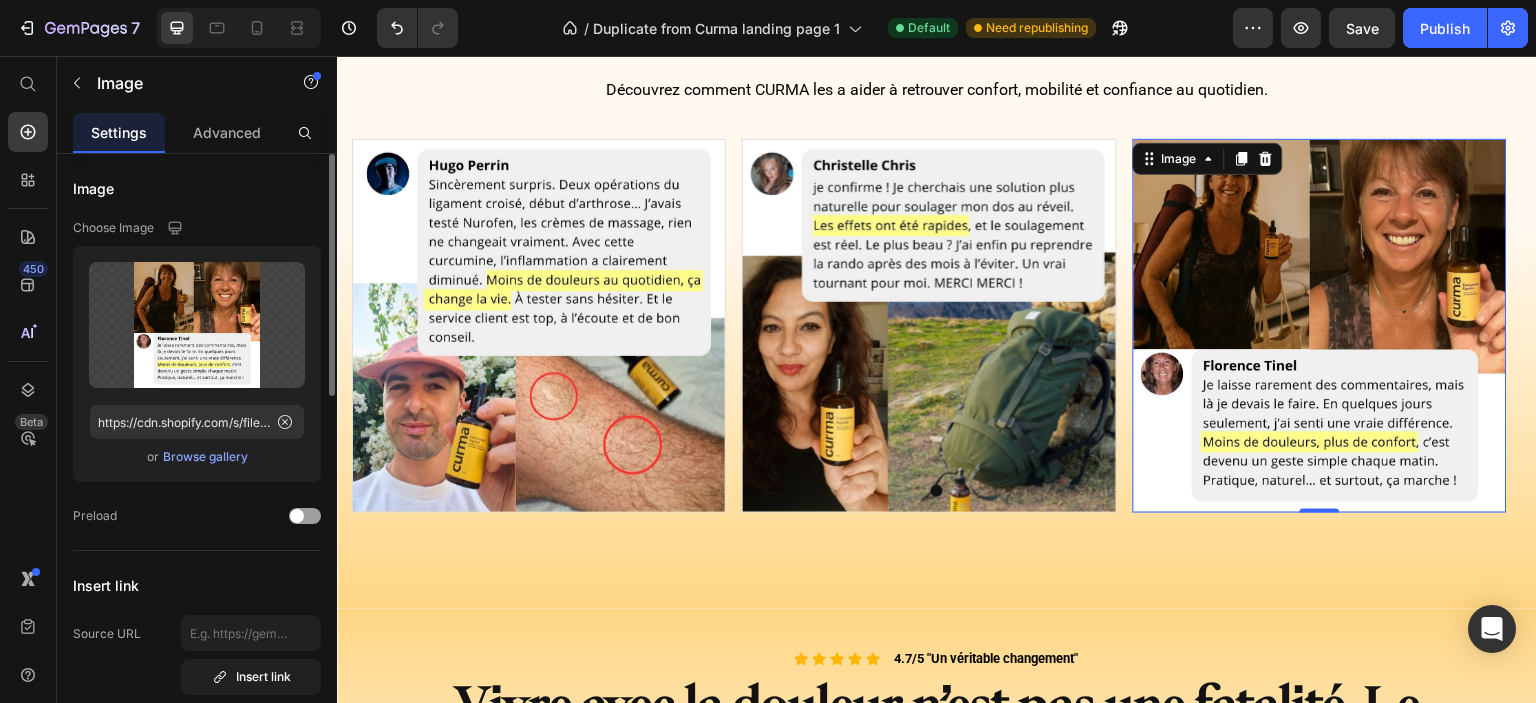 click on "Choose Image" at bounding box center (197, 228) 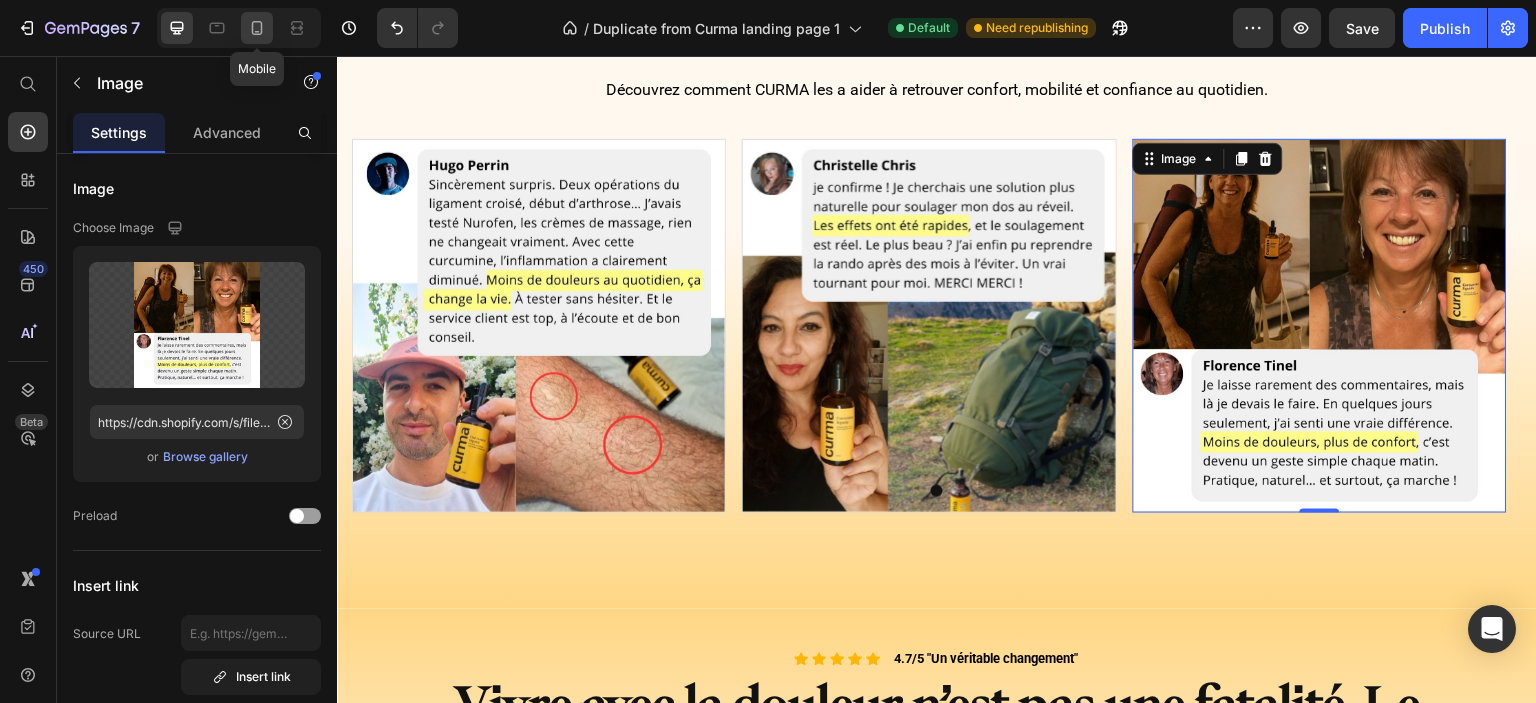 click 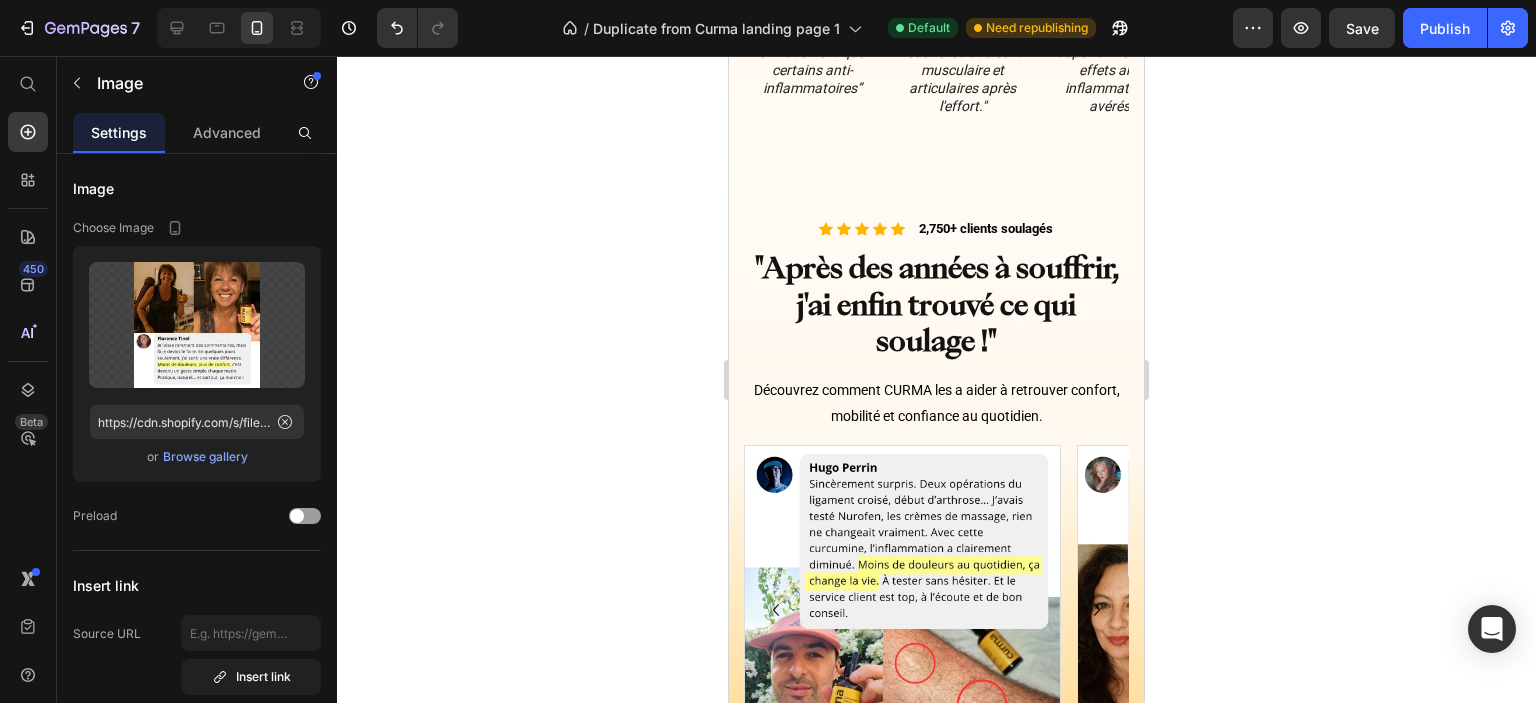 scroll, scrollTop: 1374, scrollLeft: 0, axis: vertical 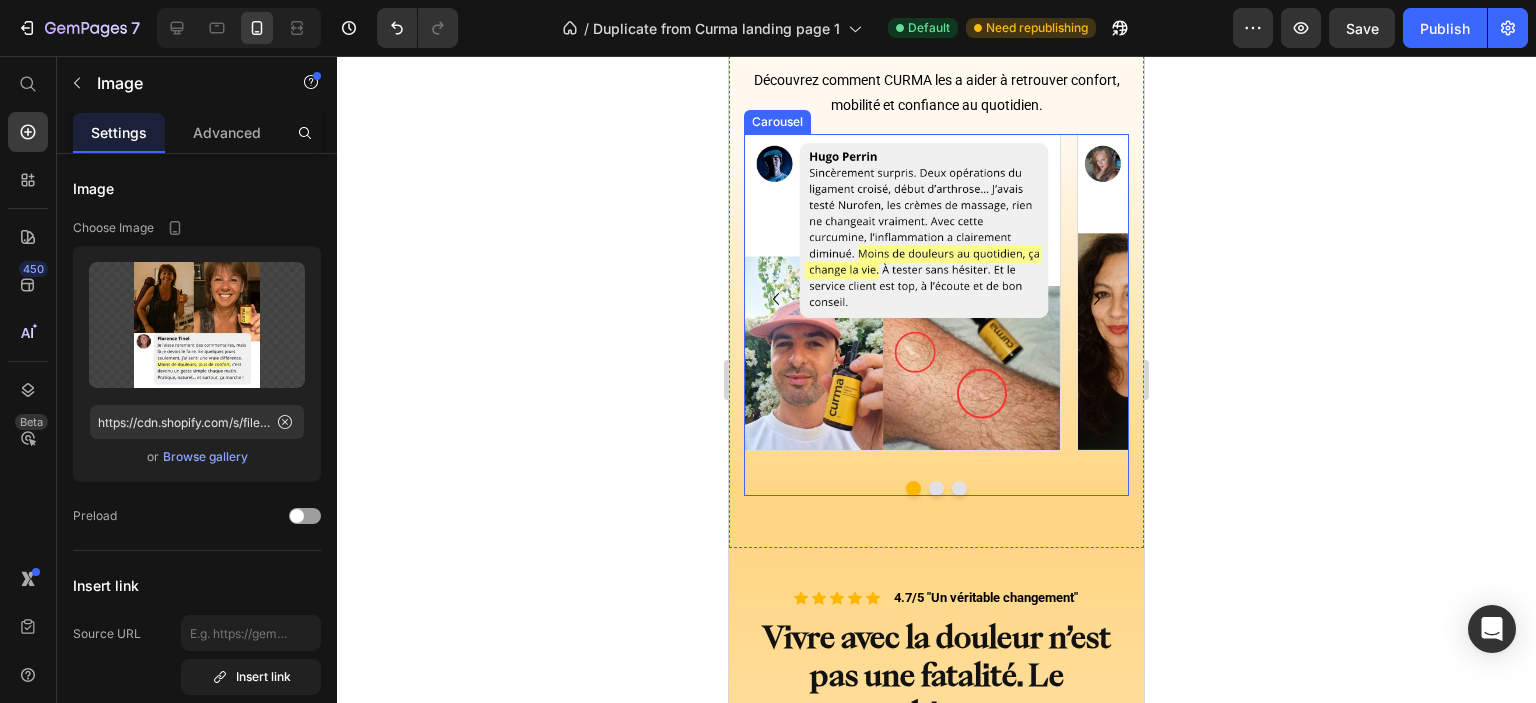 click at bounding box center [959, 488] 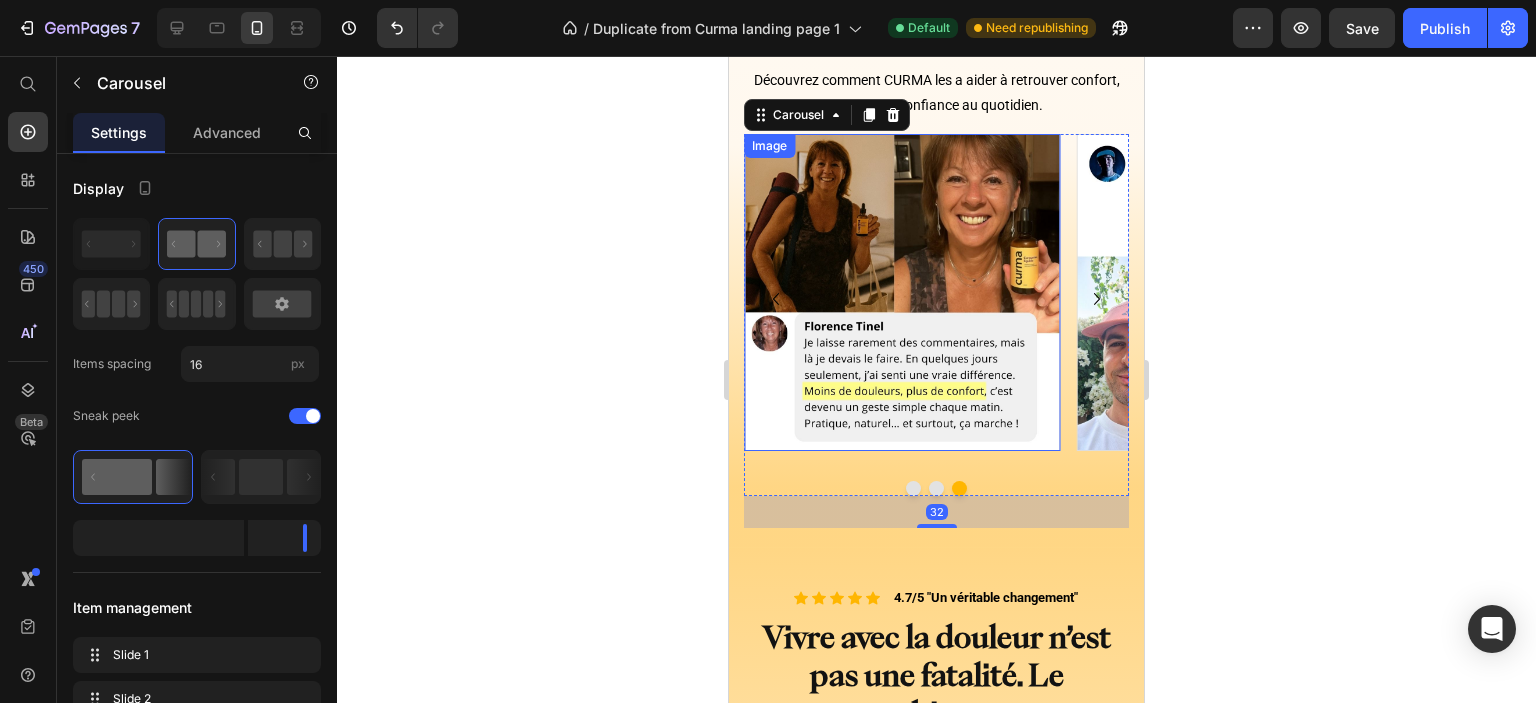 click at bounding box center (902, 292) 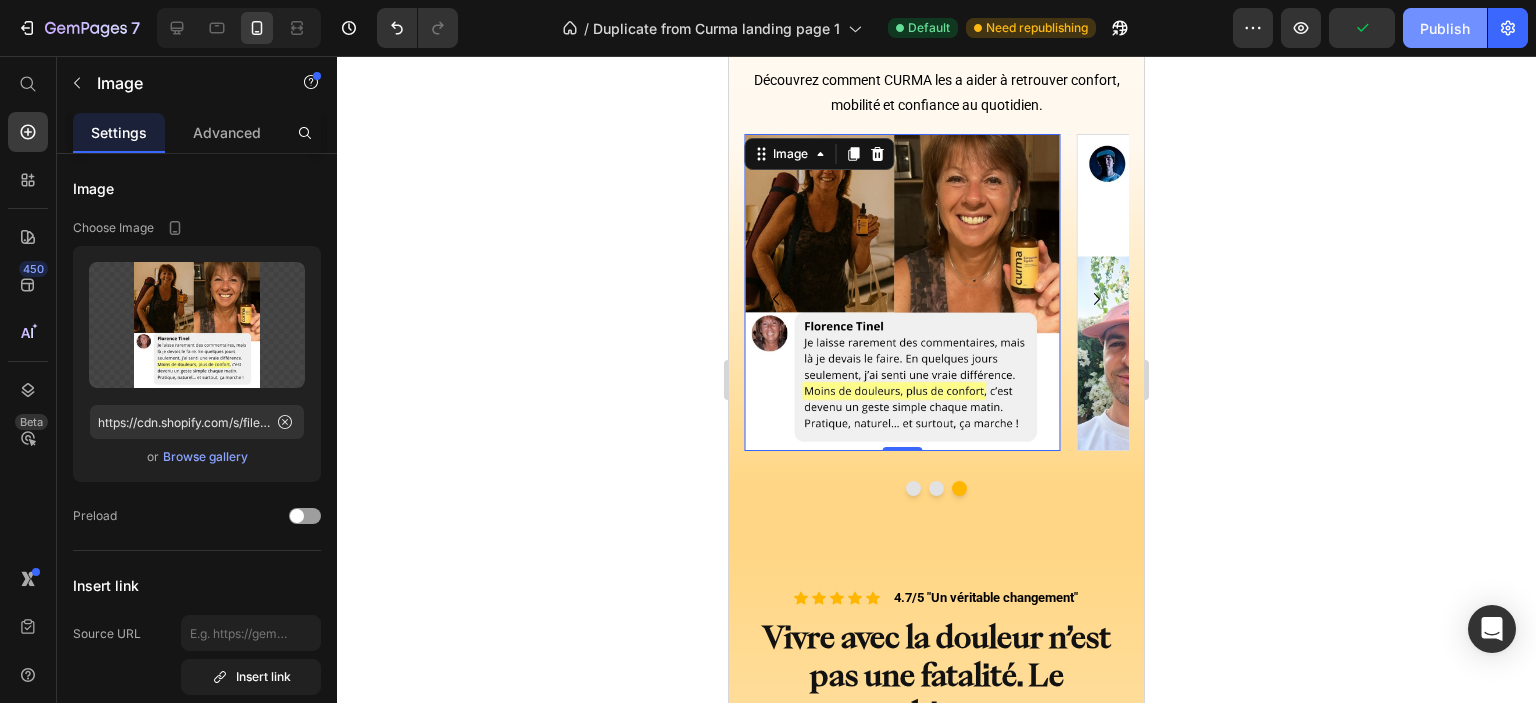 click on "Publish" at bounding box center [1445, 28] 